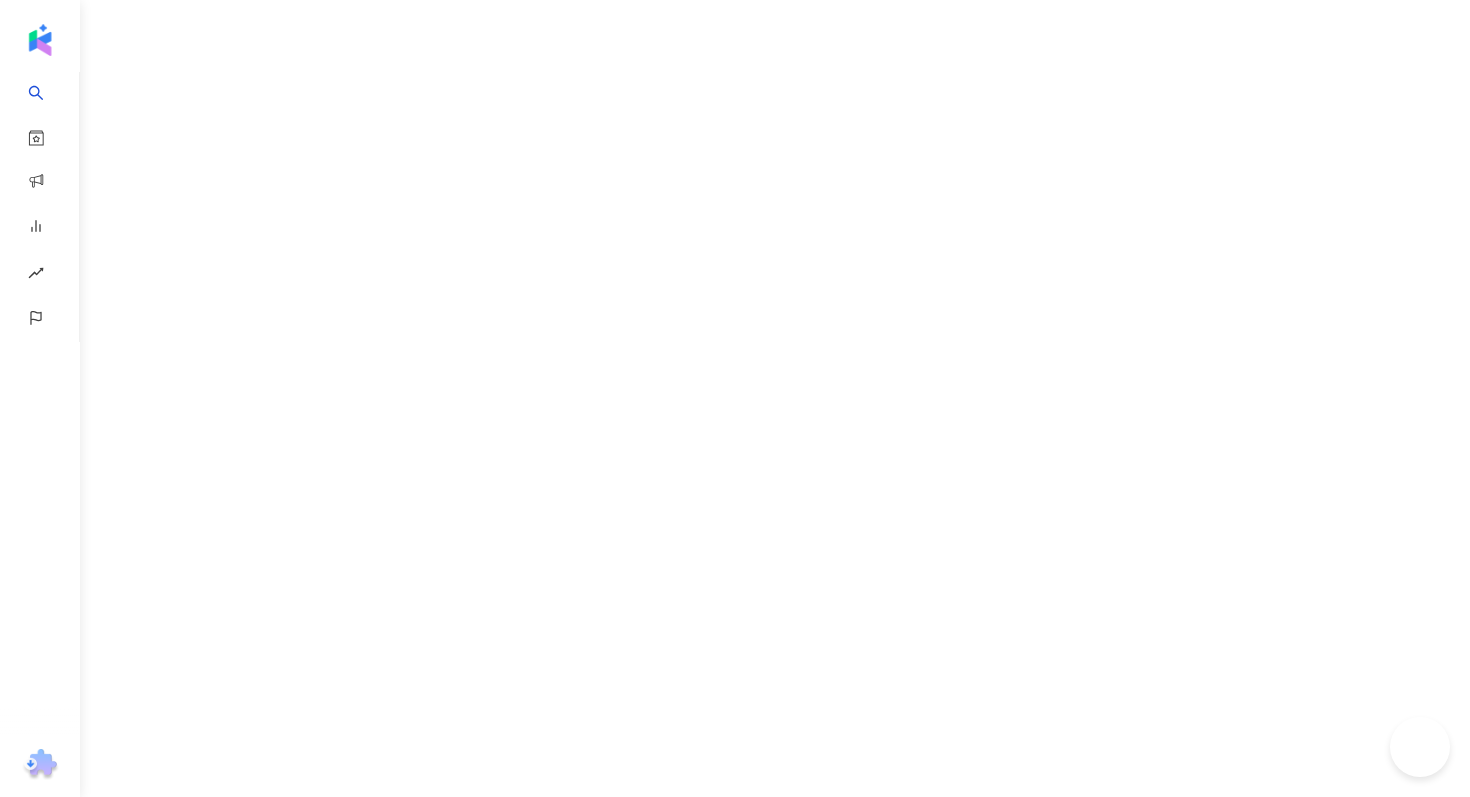 scroll, scrollTop: 0, scrollLeft: 0, axis: both 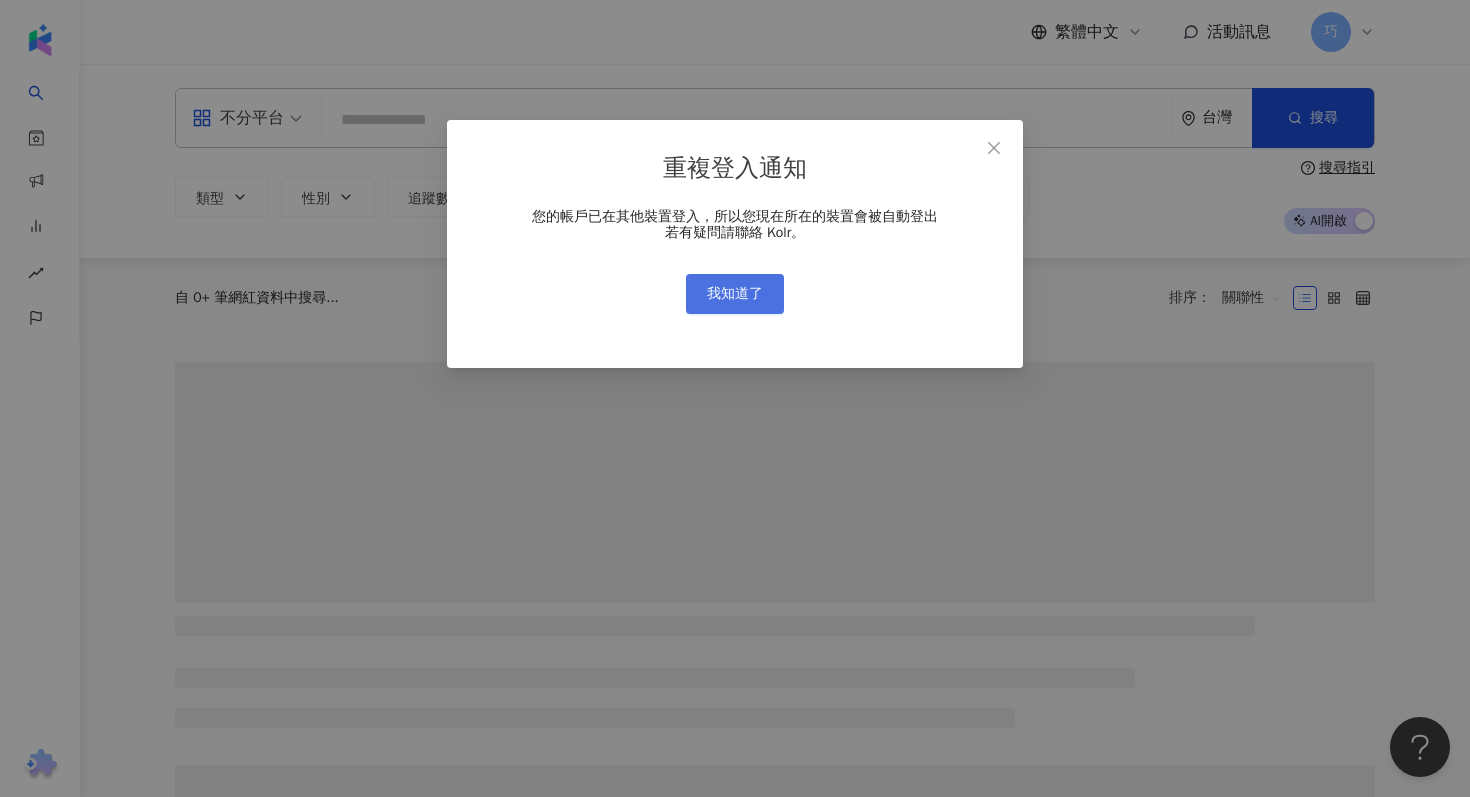 click on "我知道了" at bounding box center [735, 294] 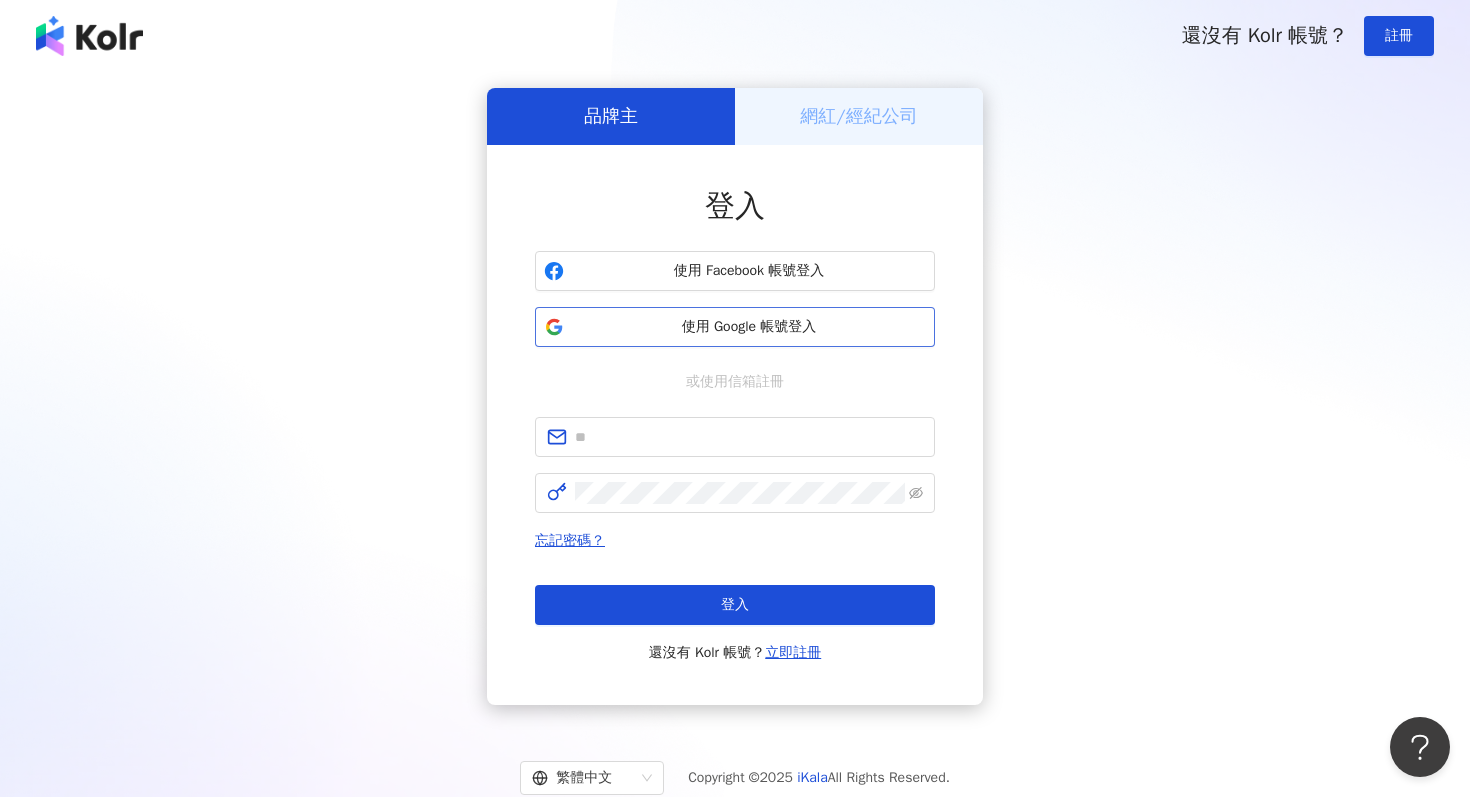 click on "使用 Google 帳號登入" at bounding box center [735, 327] 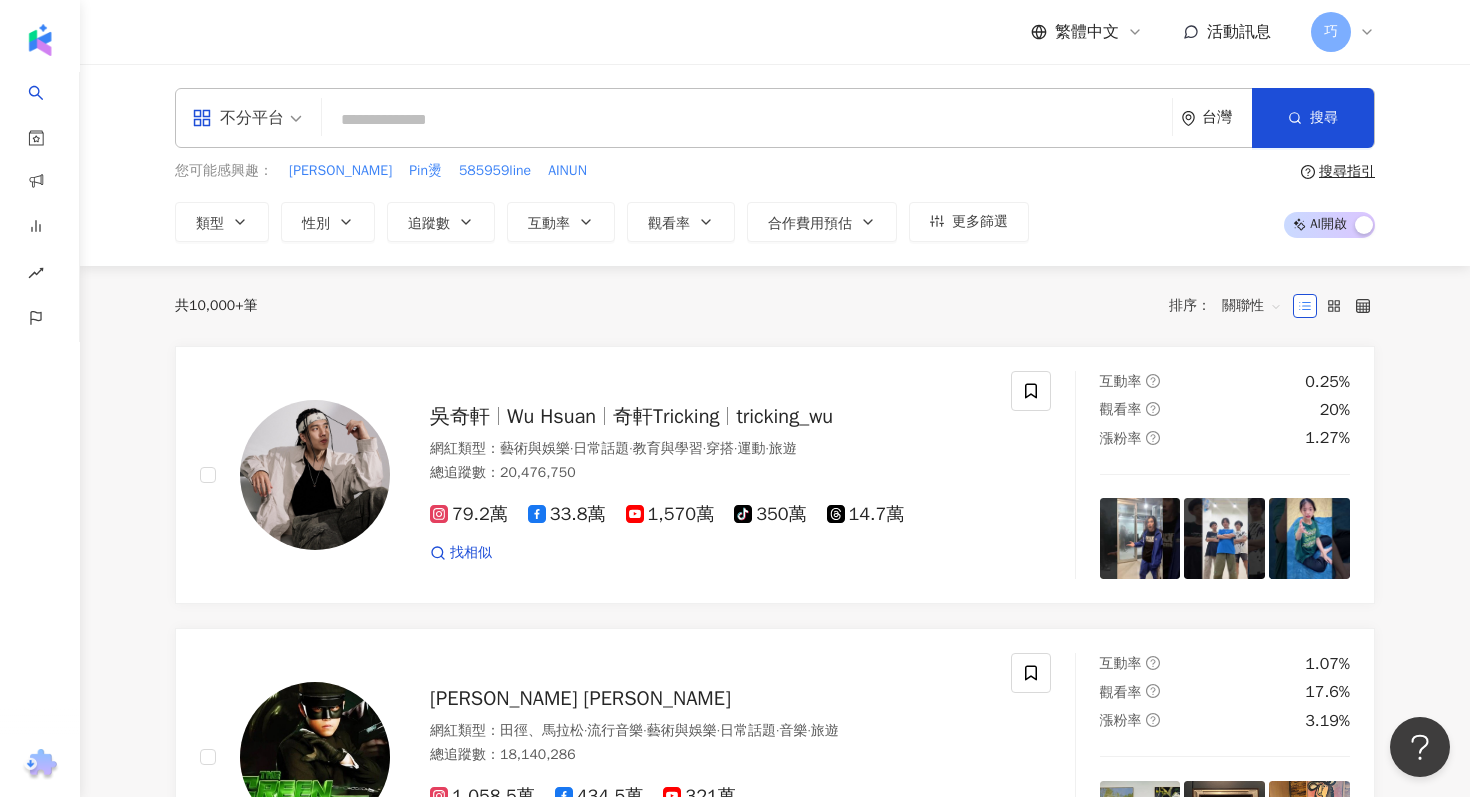 click at bounding box center (747, 120) 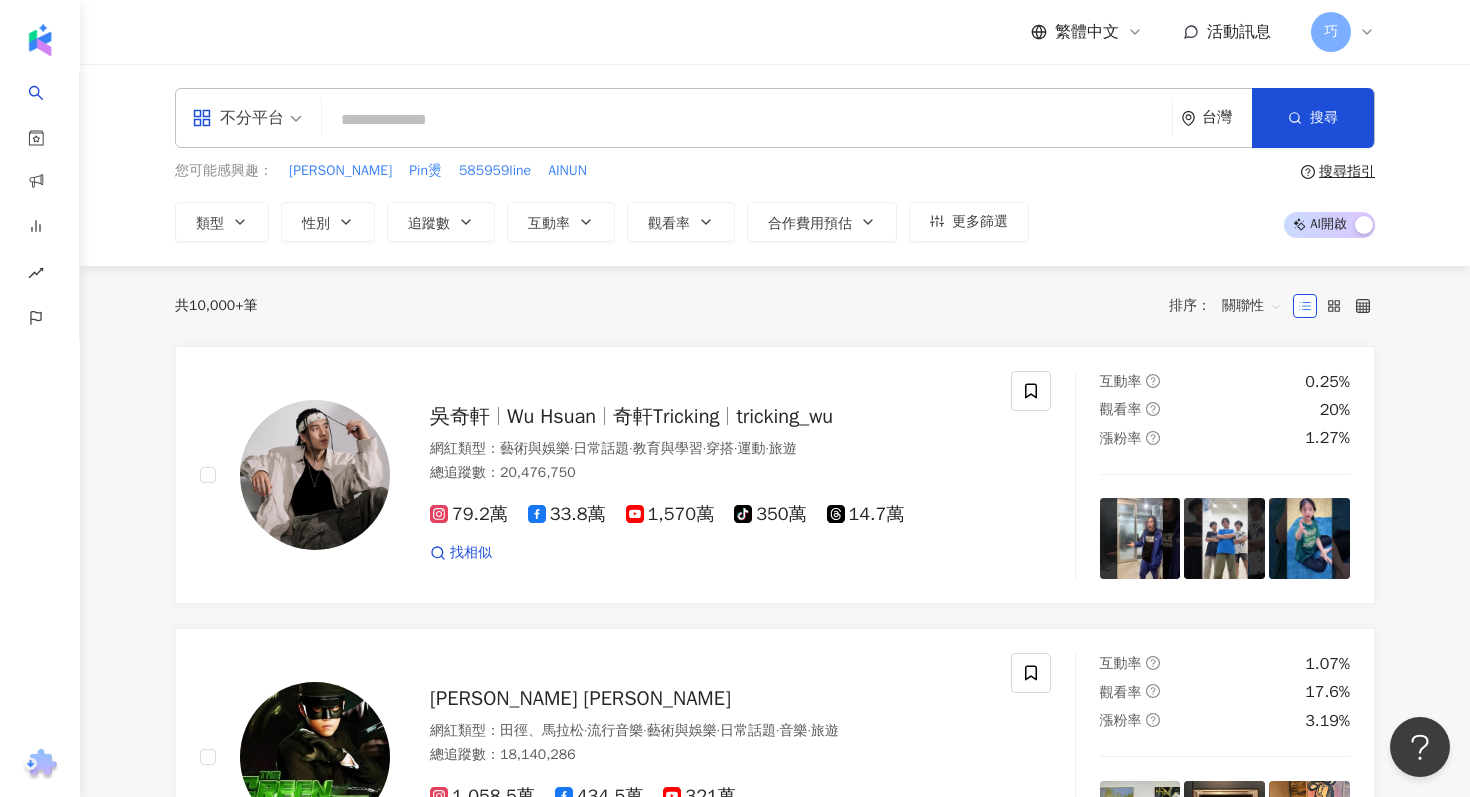 click at bounding box center (747, 120) 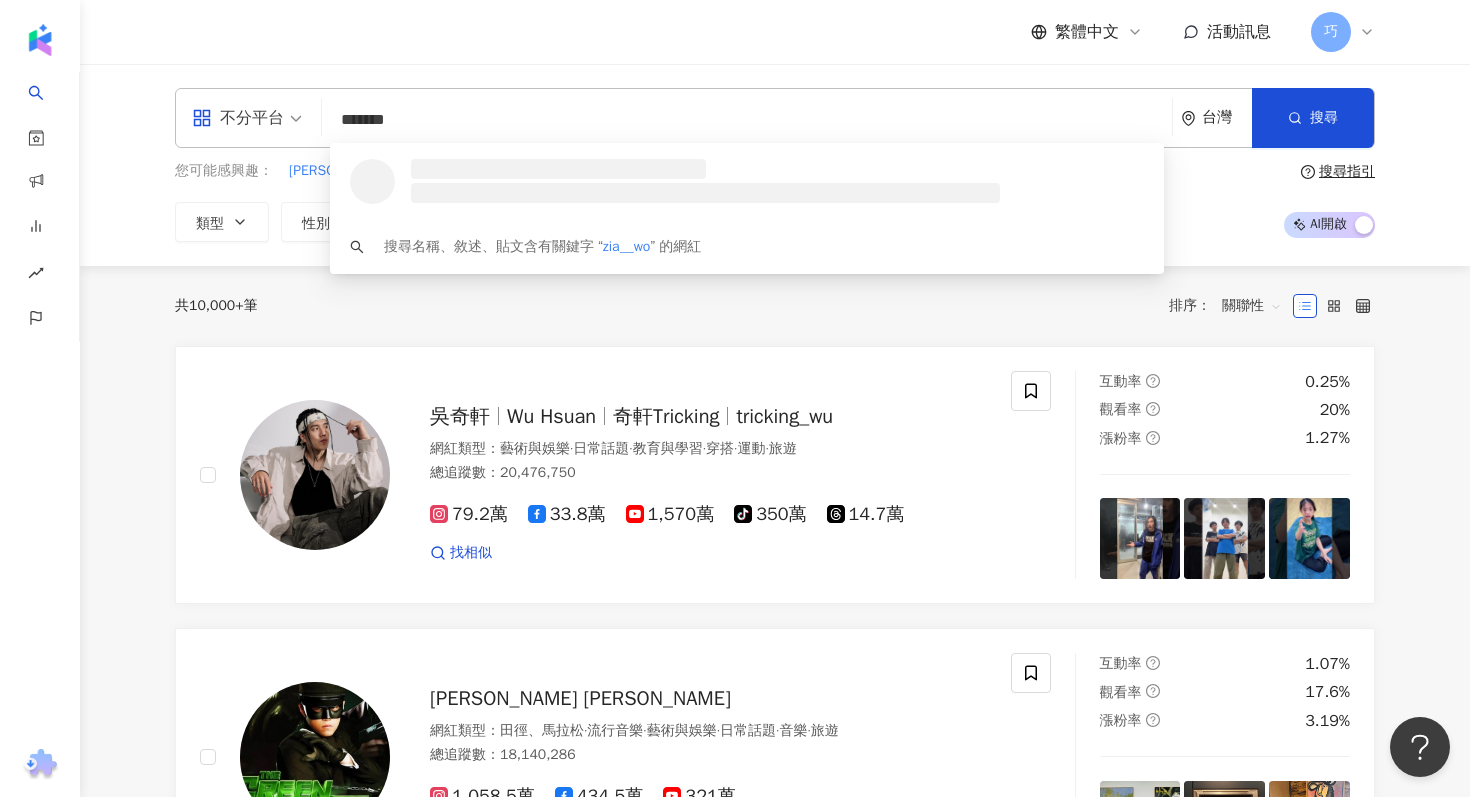 type on "********" 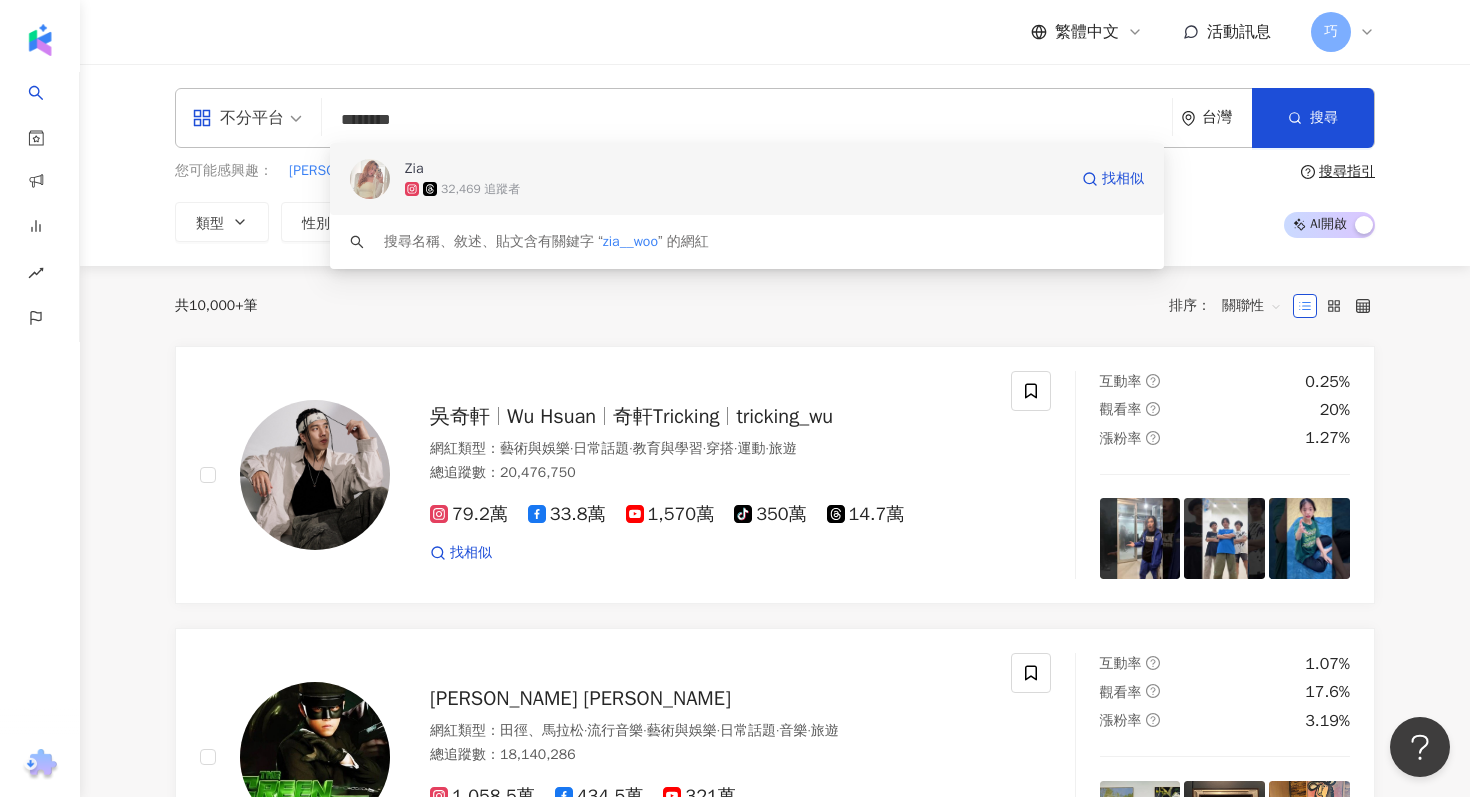click on "32,469   追蹤者" at bounding box center (736, 189) 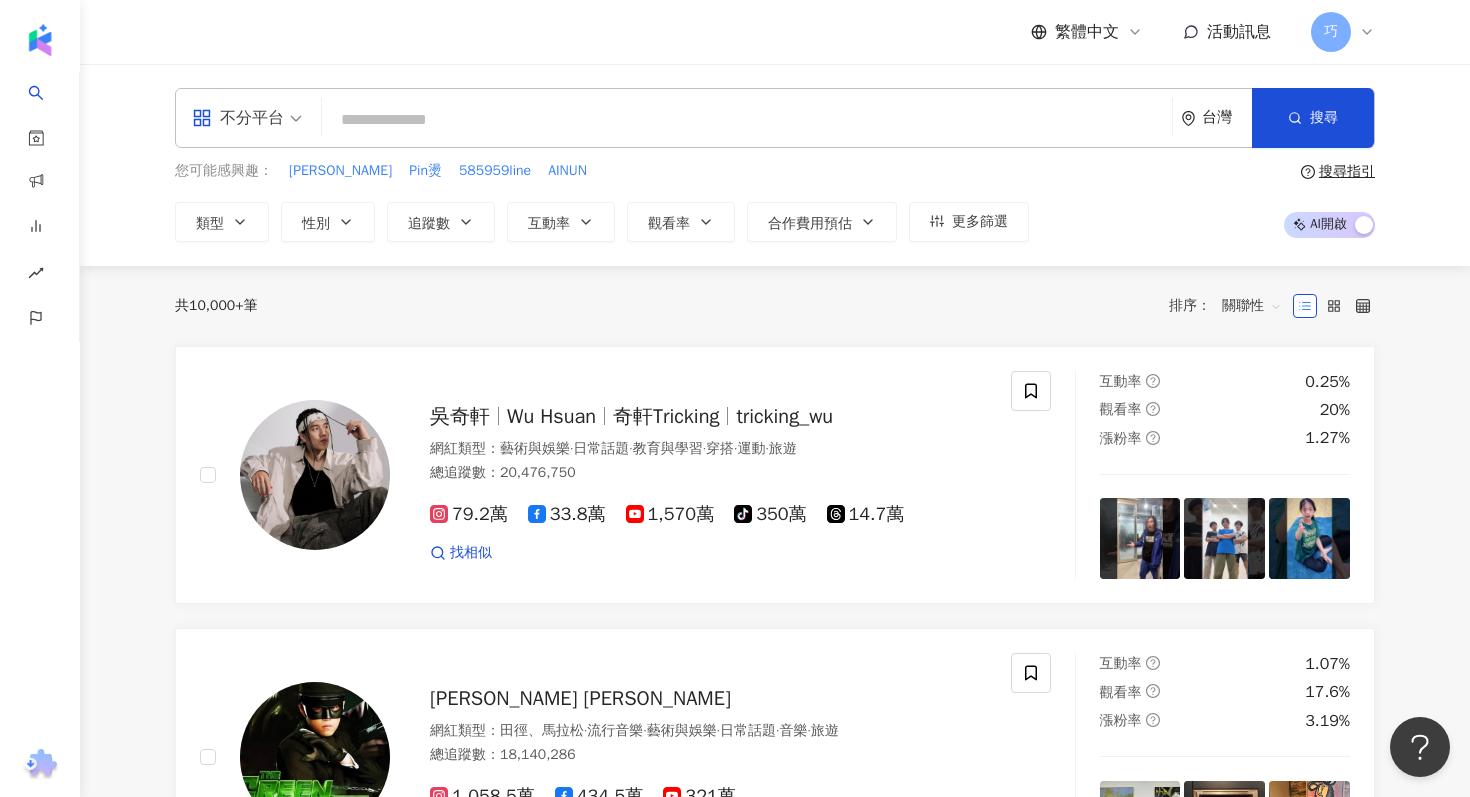 click at bounding box center [747, 120] 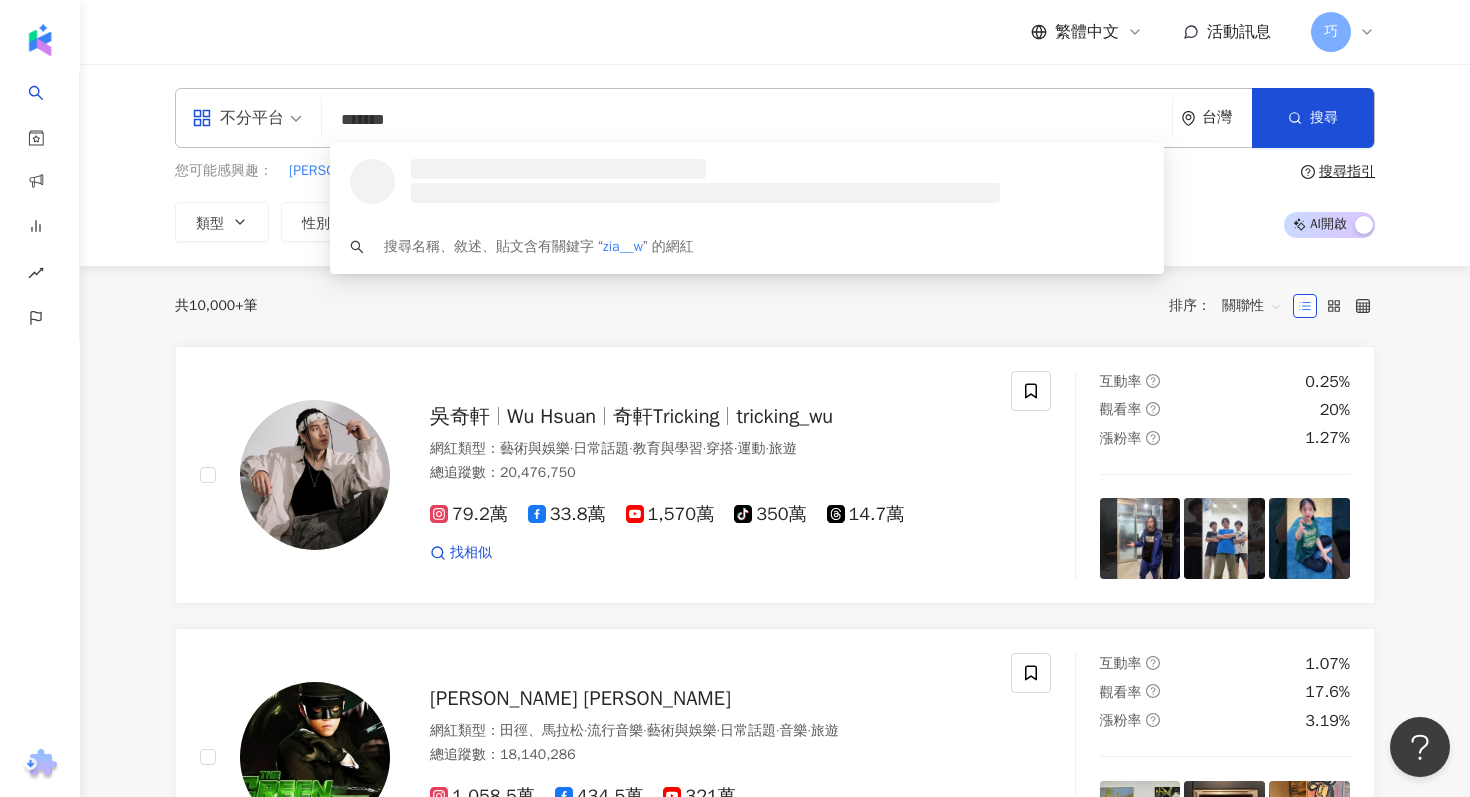 type on "********" 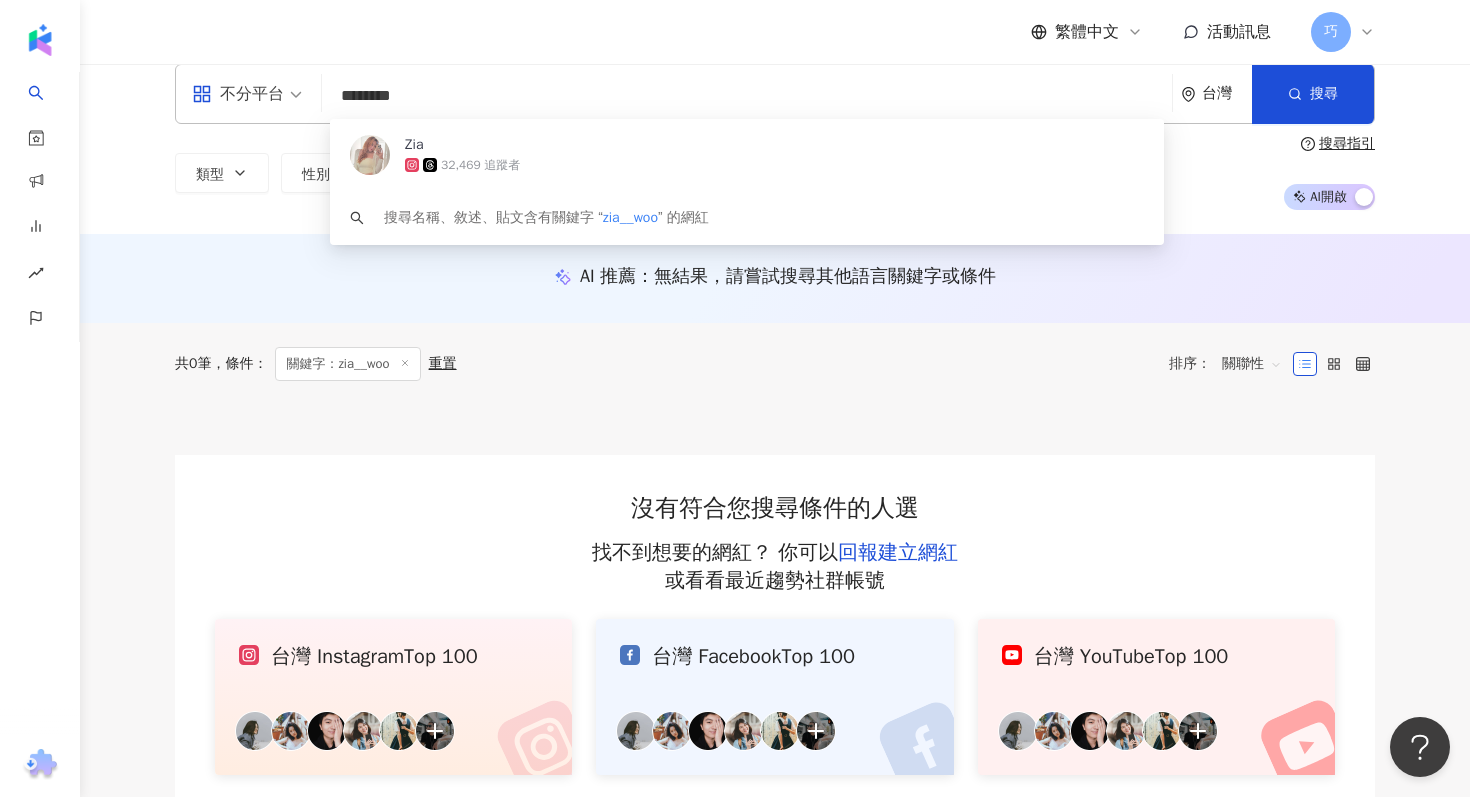 scroll, scrollTop: 27, scrollLeft: 0, axis: vertical 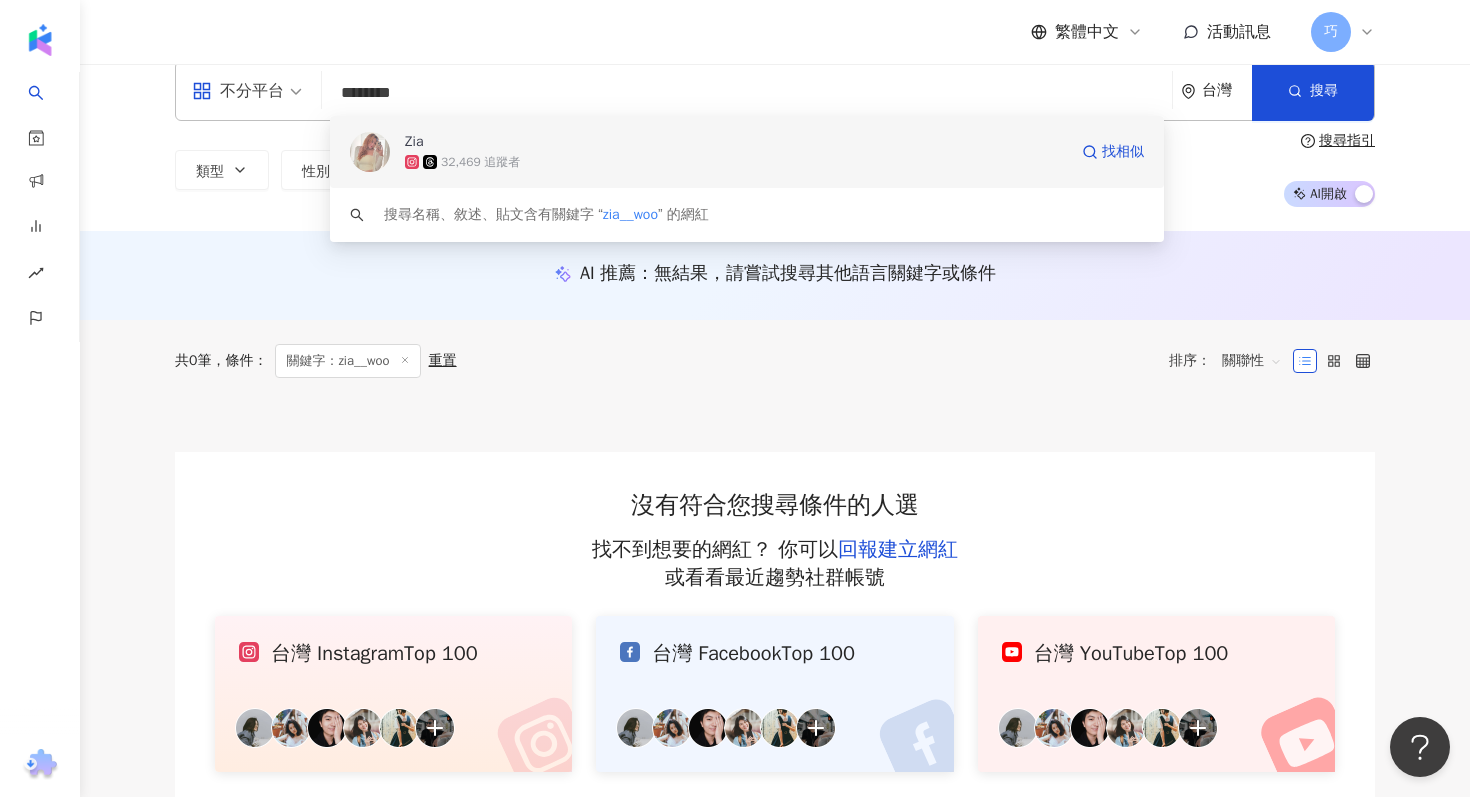 click at bounding box center (432, 162) 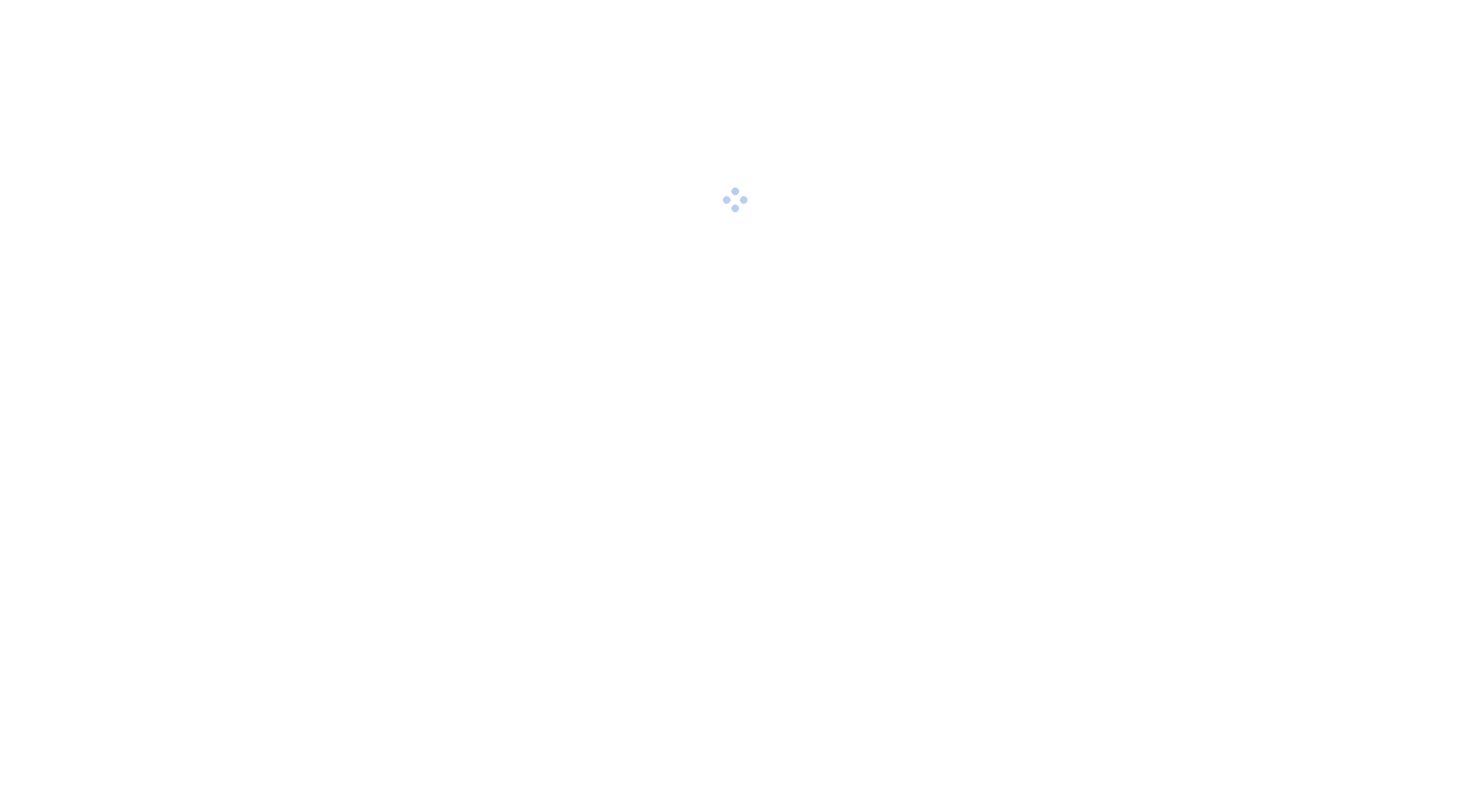 scroll, scrollTop: 0, scrollLeft: 0, axis: both 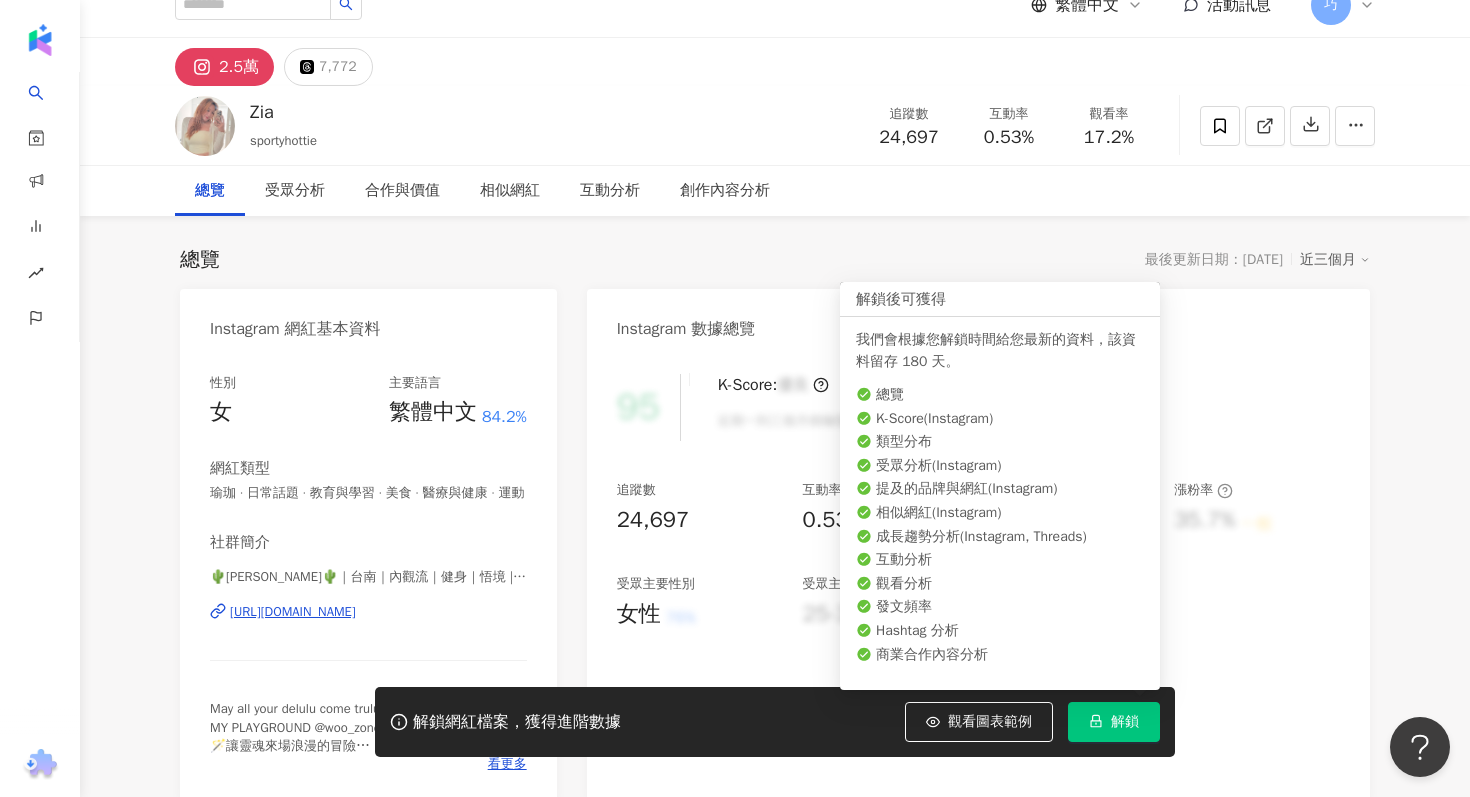 click on "解鎖" at bounding box center (1125, 722) 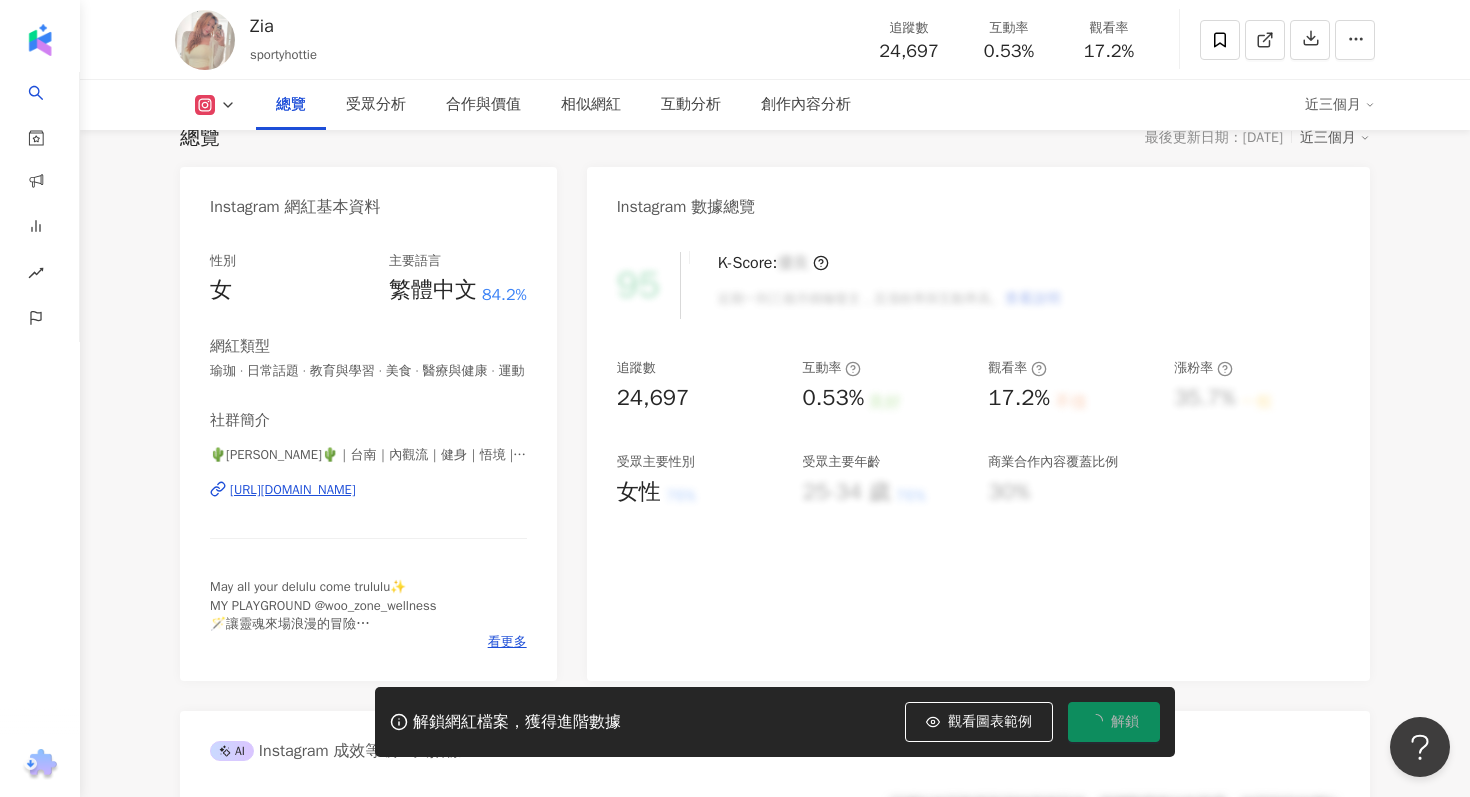 scroll, scrollTop: 367, scrollLeft: 0, axis: vertical 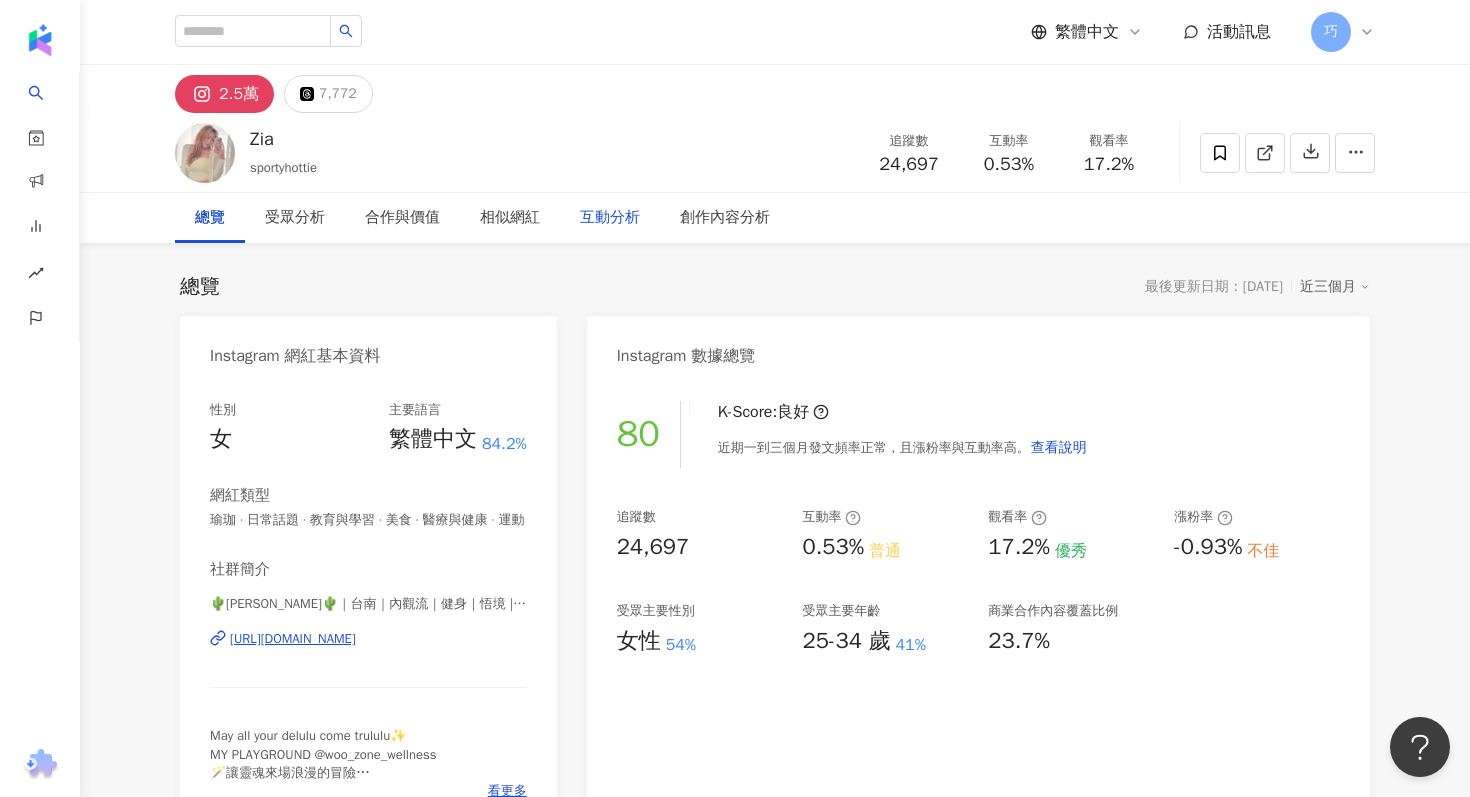 click on "互動分析" at bounding box center [610, 218] 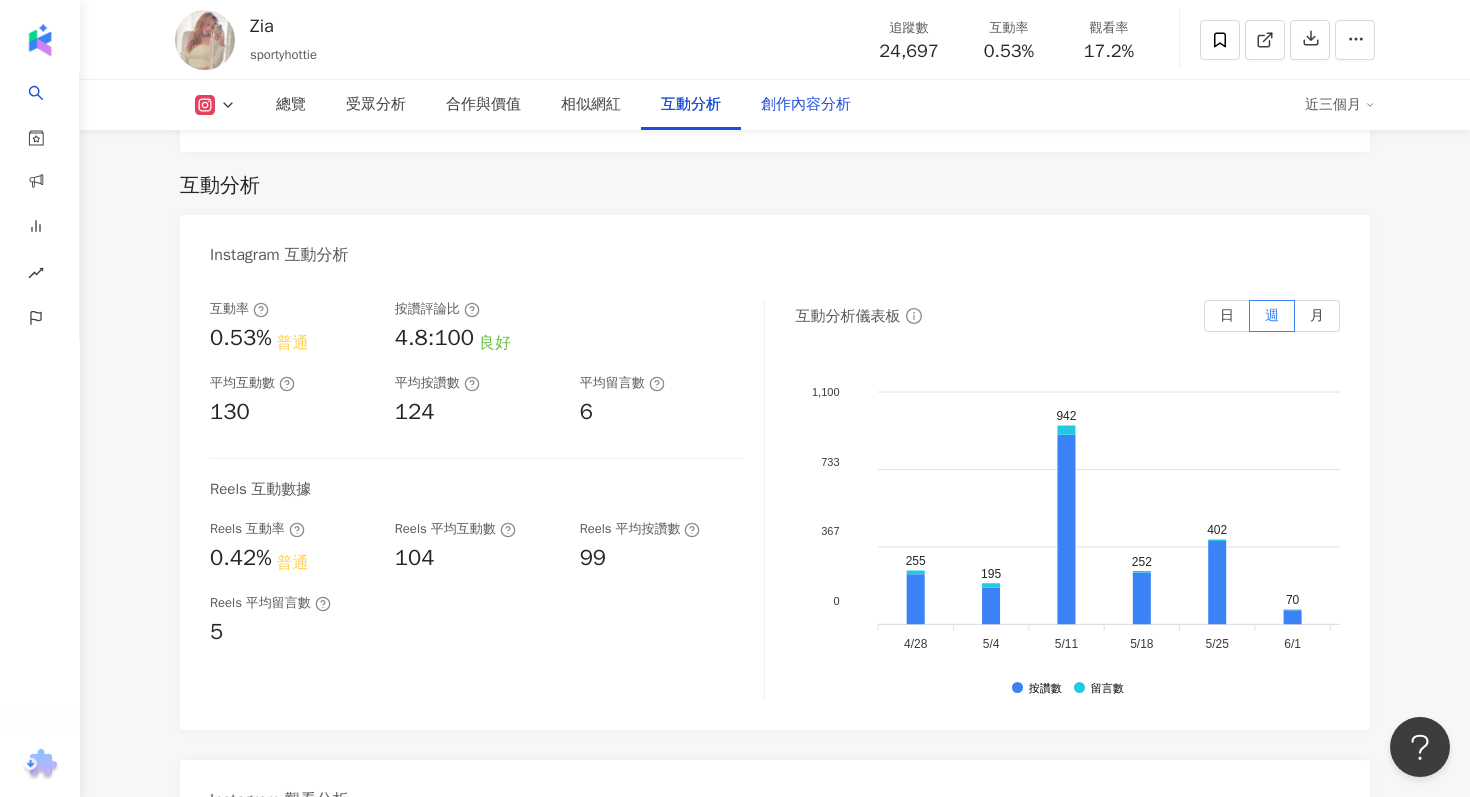 click on "創作內容分析" at bounding box center (806, 105) 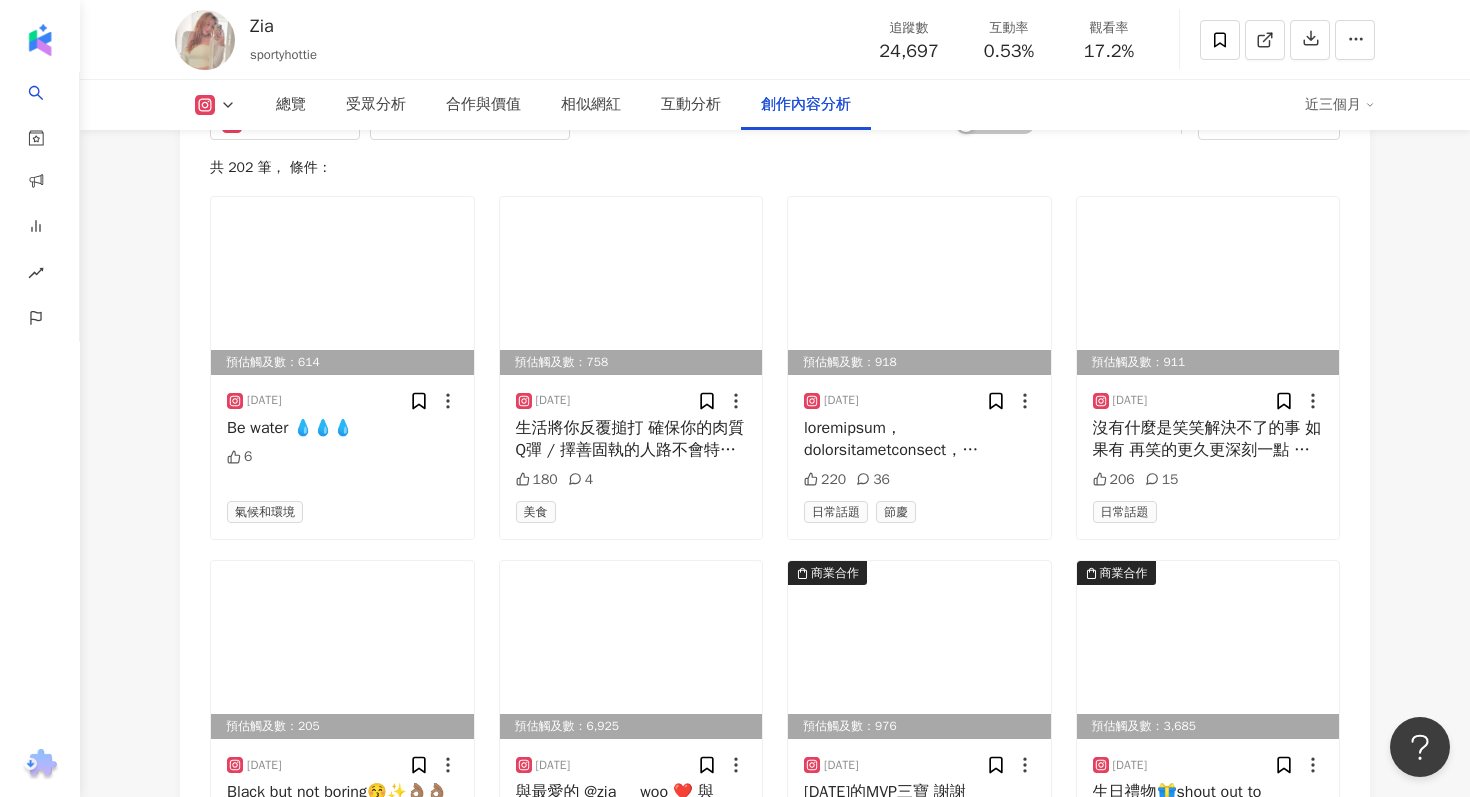 scroll, scrollTop: 6148, scrollLeft: 0, axis: vertical 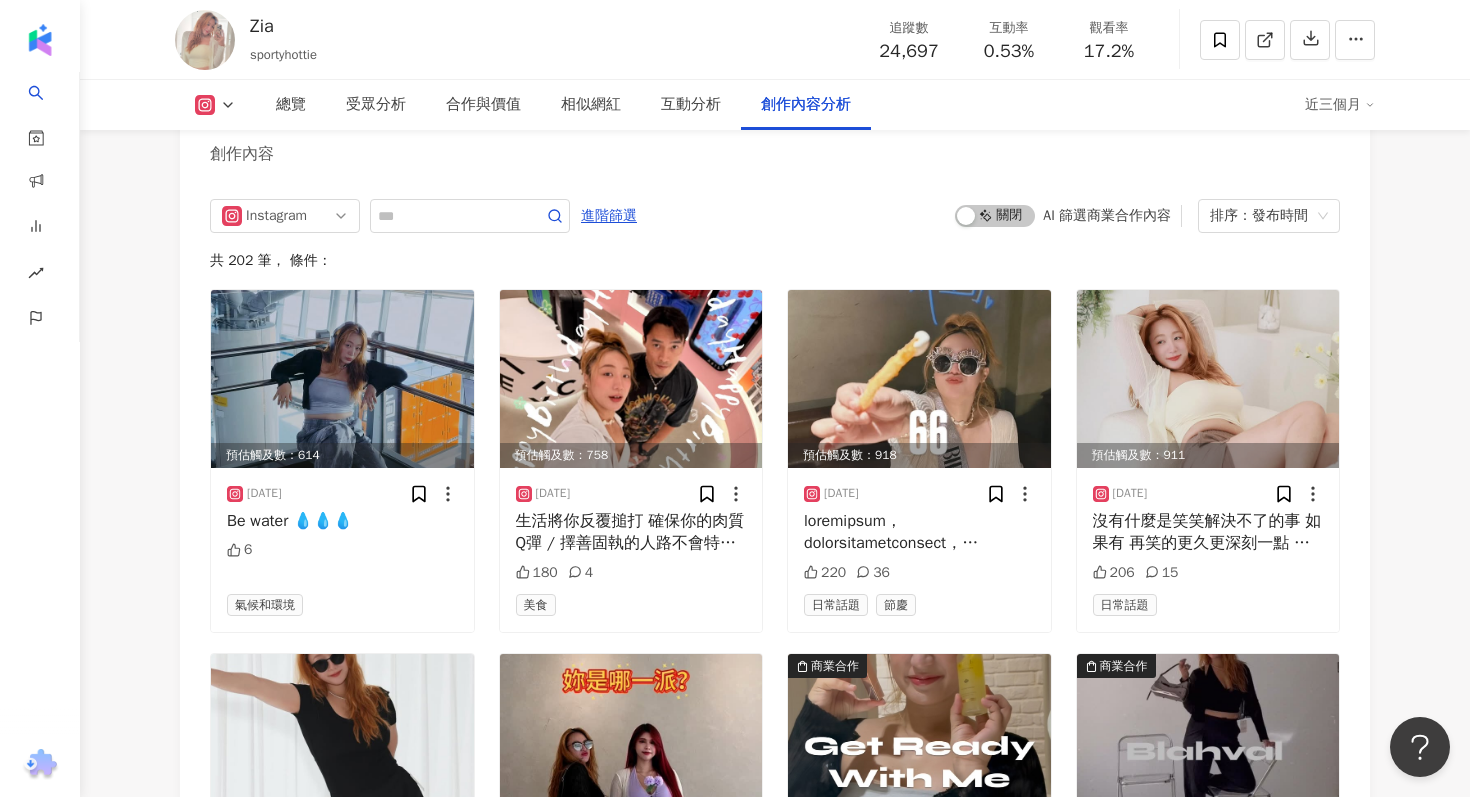 click on "Instagram 進階篩選 啟動 關閉 AI 篩選商業合作內容 排序：發布時間" at bounding box center (775, 216) 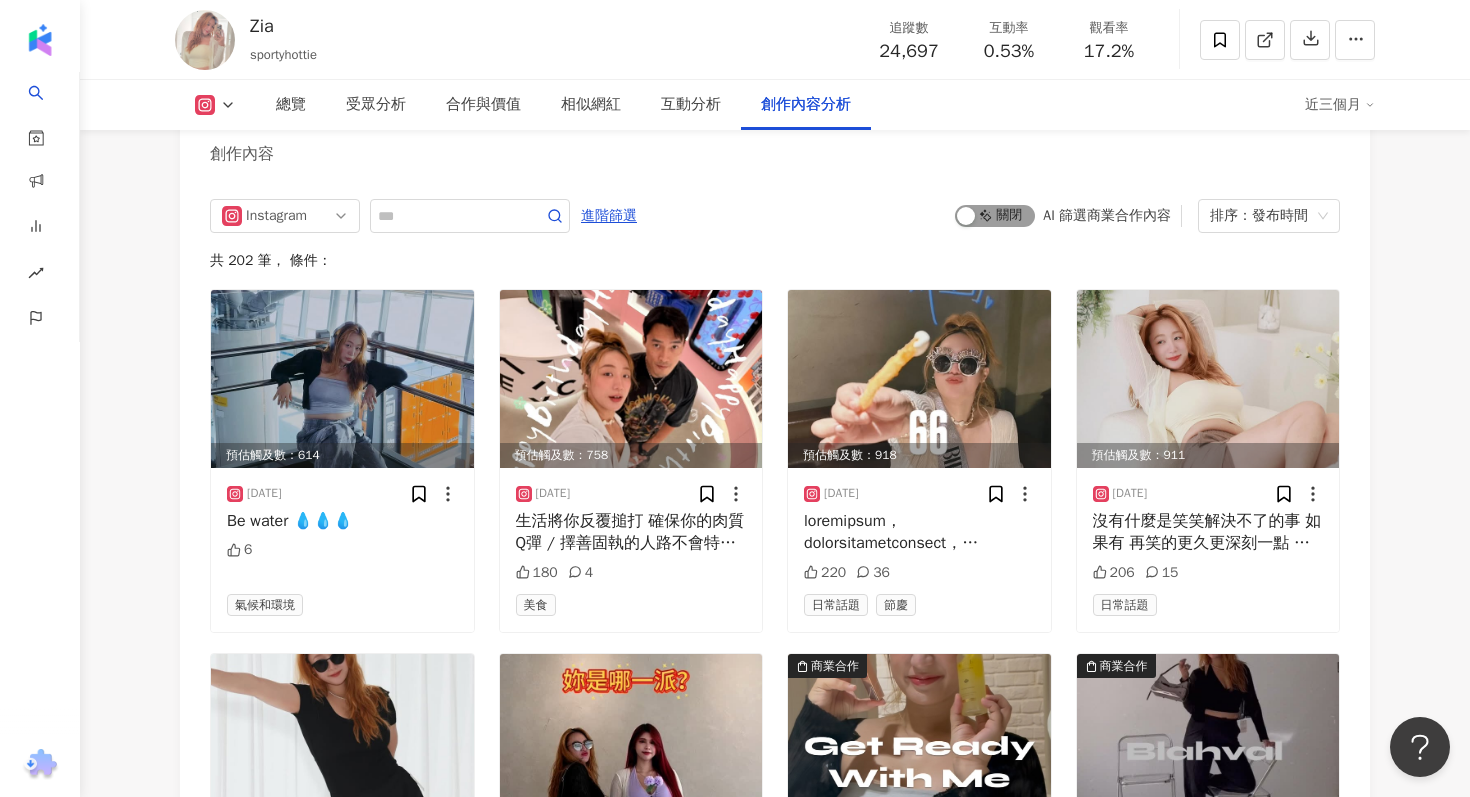 click on "啟動 關閉" at bounding box center (995, 216) 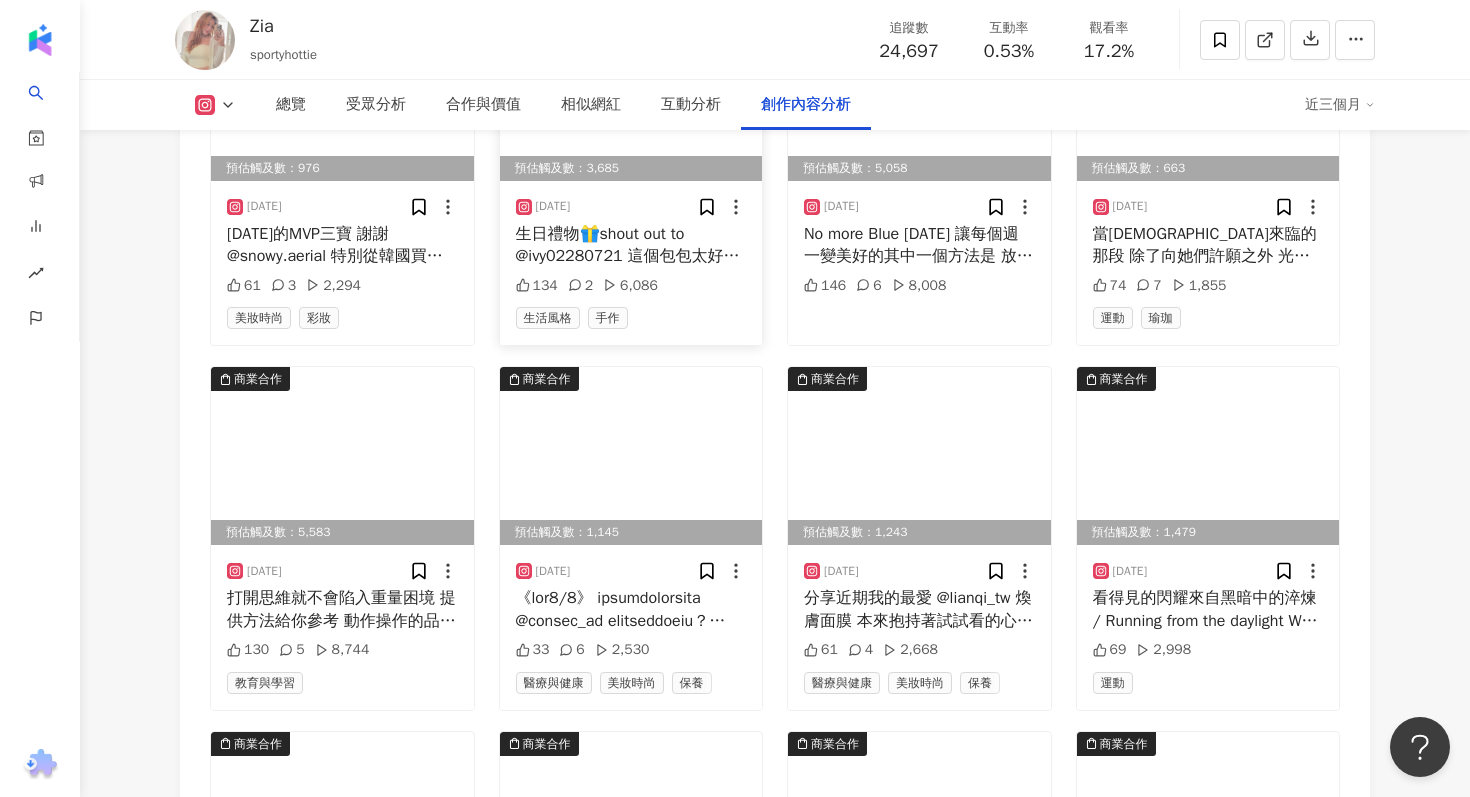 scroll, scrollTop: 6496, scrollLeft: 0, axis: vertical 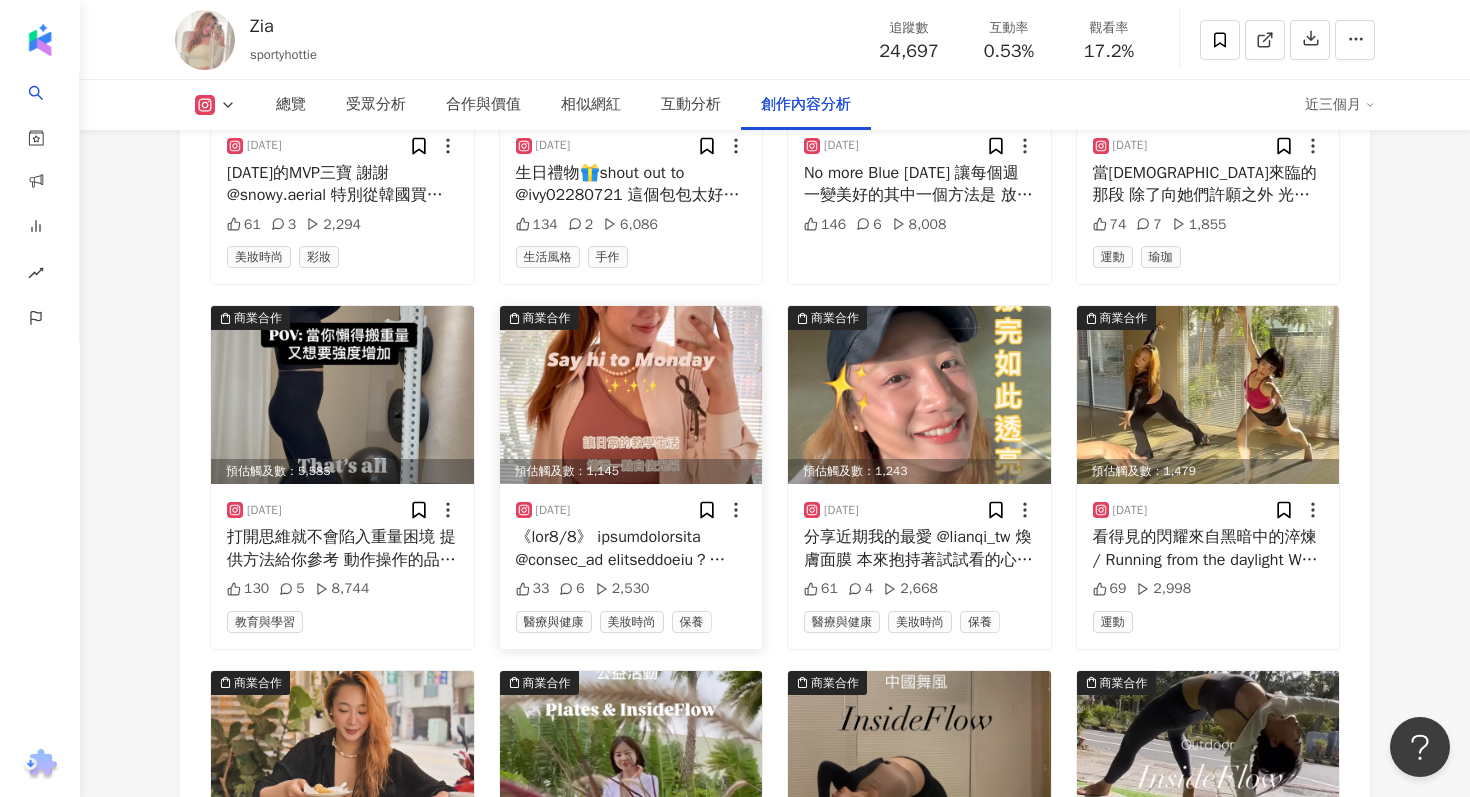 click on "33 6 2,530" at bounding box center [631, 589] 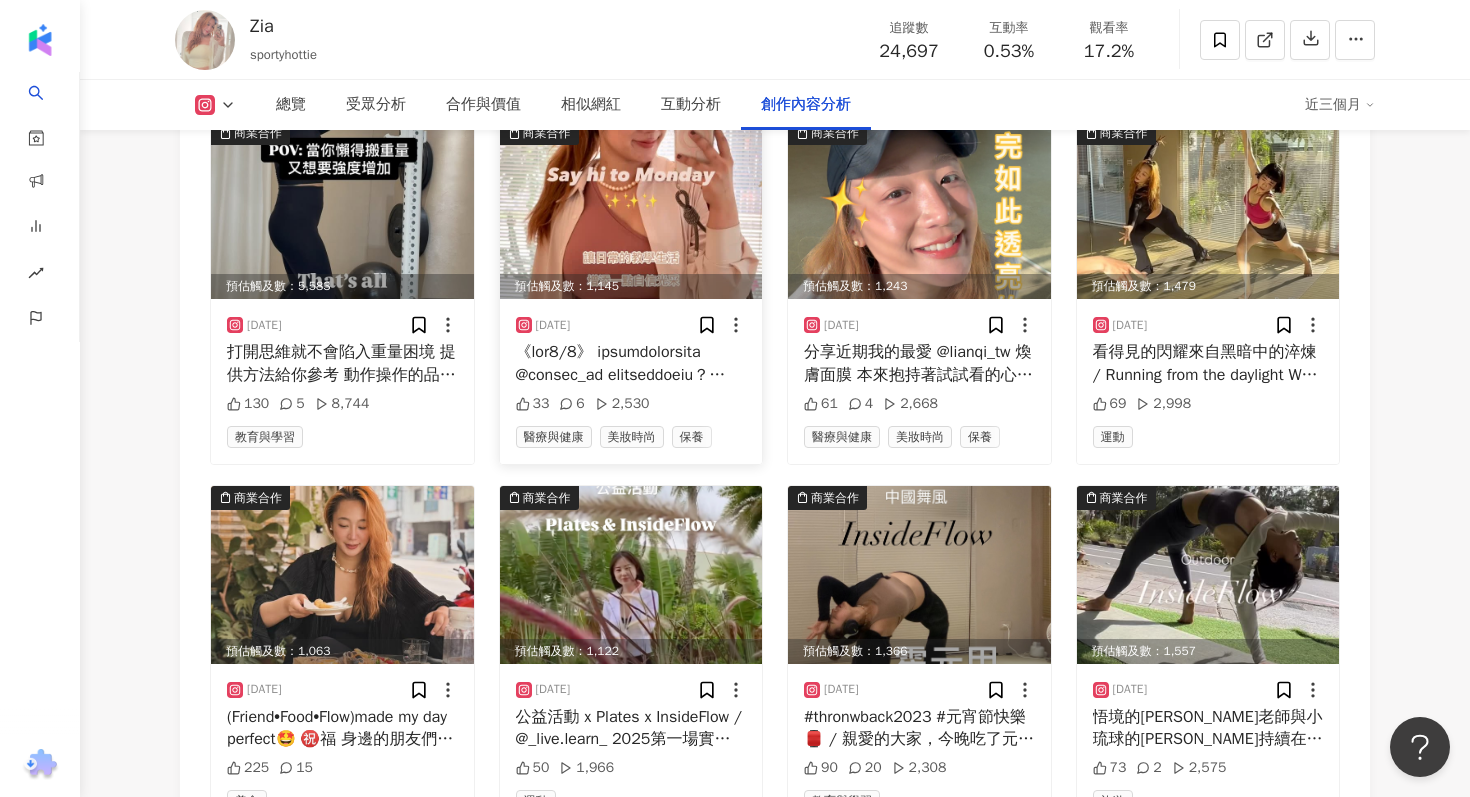 scroll, scrollTop: 7007, scrollLeft: 0, axis: vertical 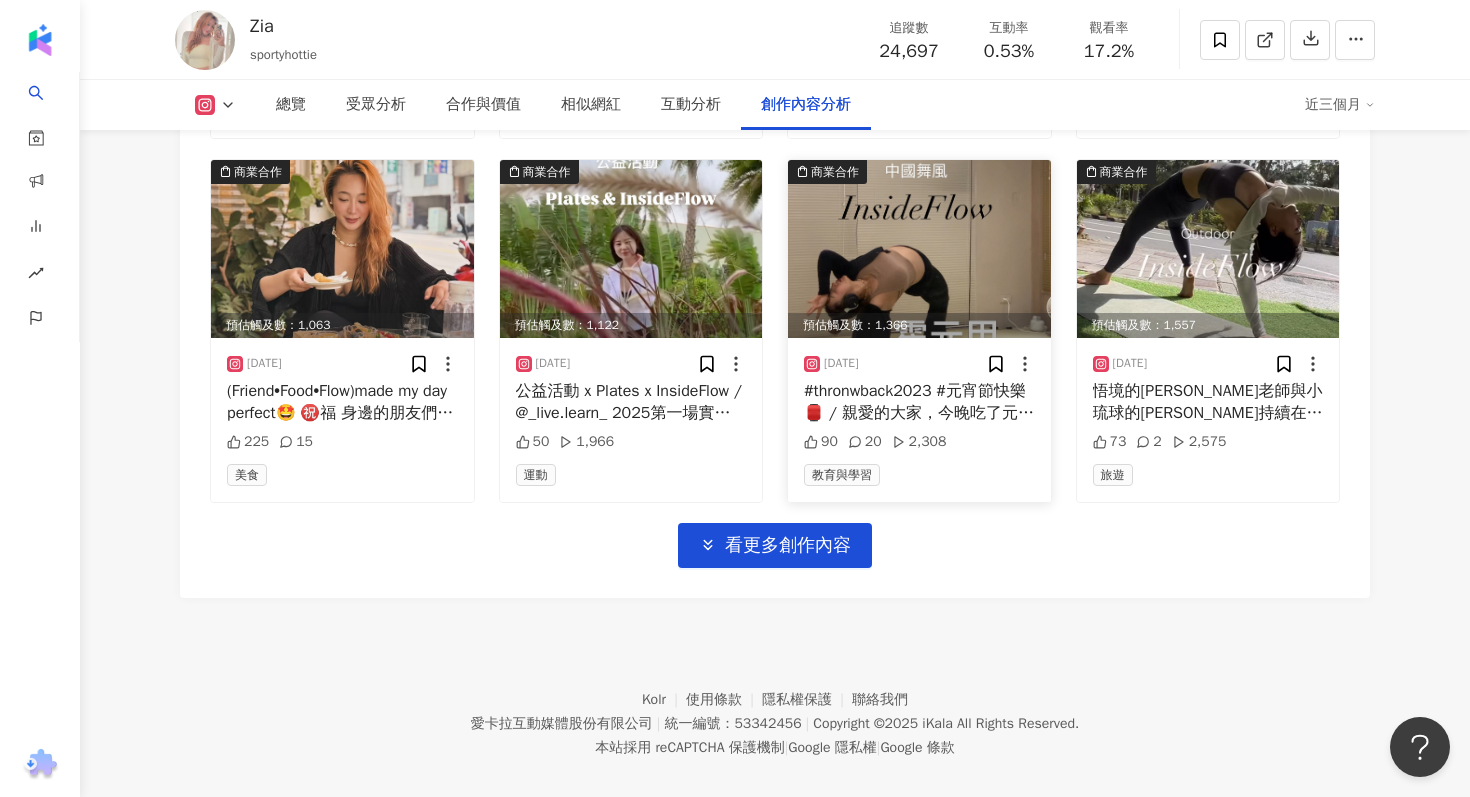 click at bounding box center [919, 249] 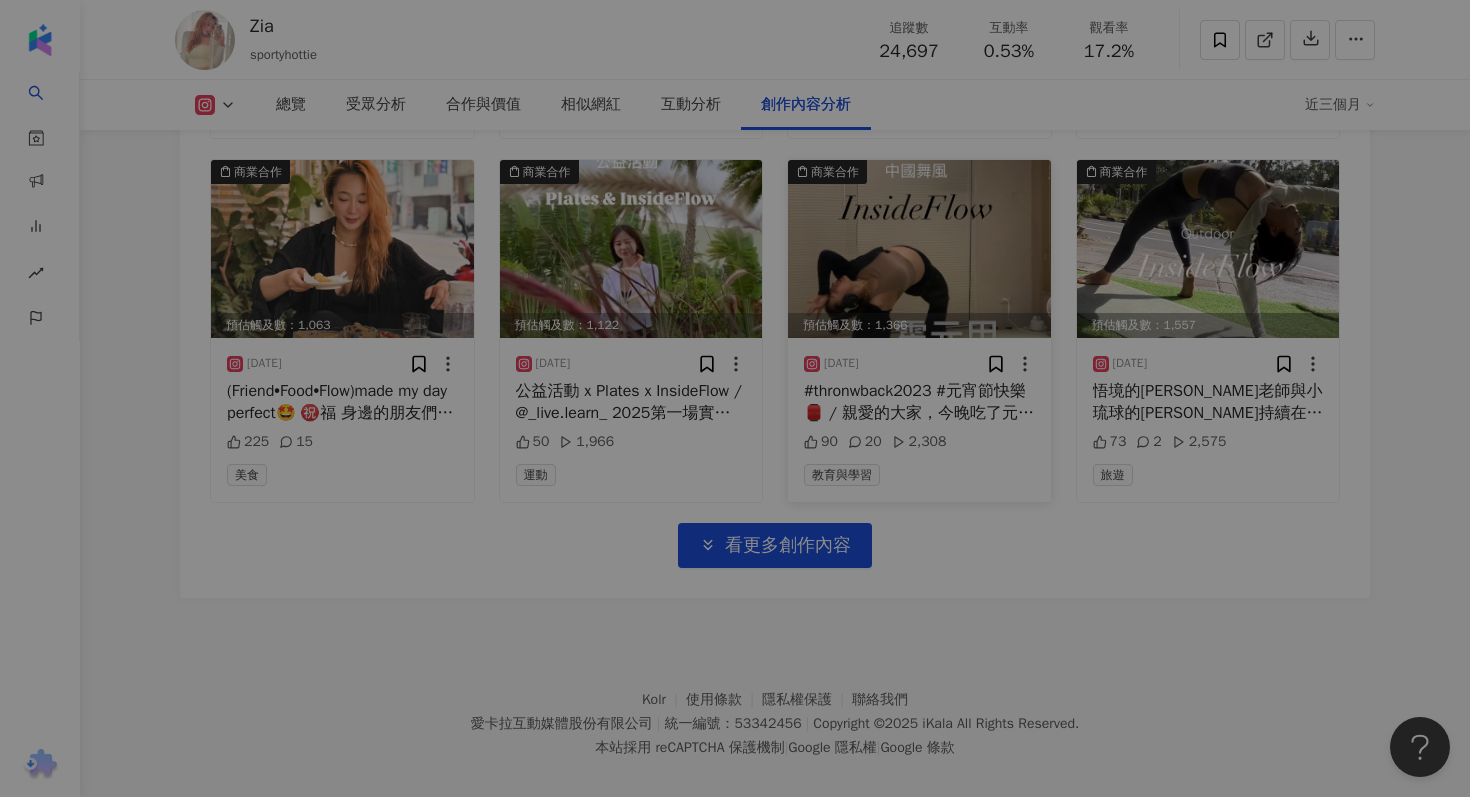 click at bounding box center [967, 258] 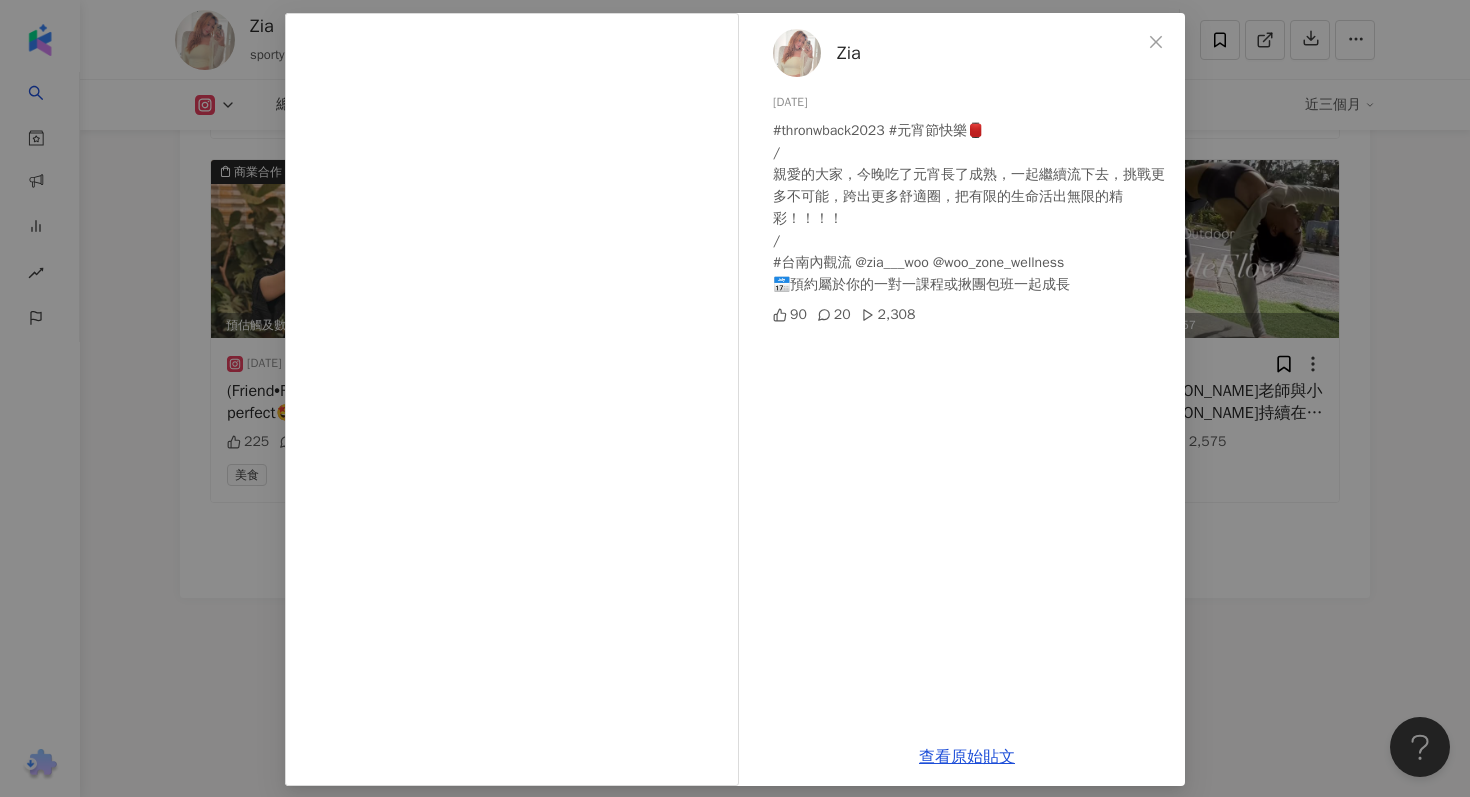 scroll, scrollTop: 100, scrollLeft: 0, axis: vertical 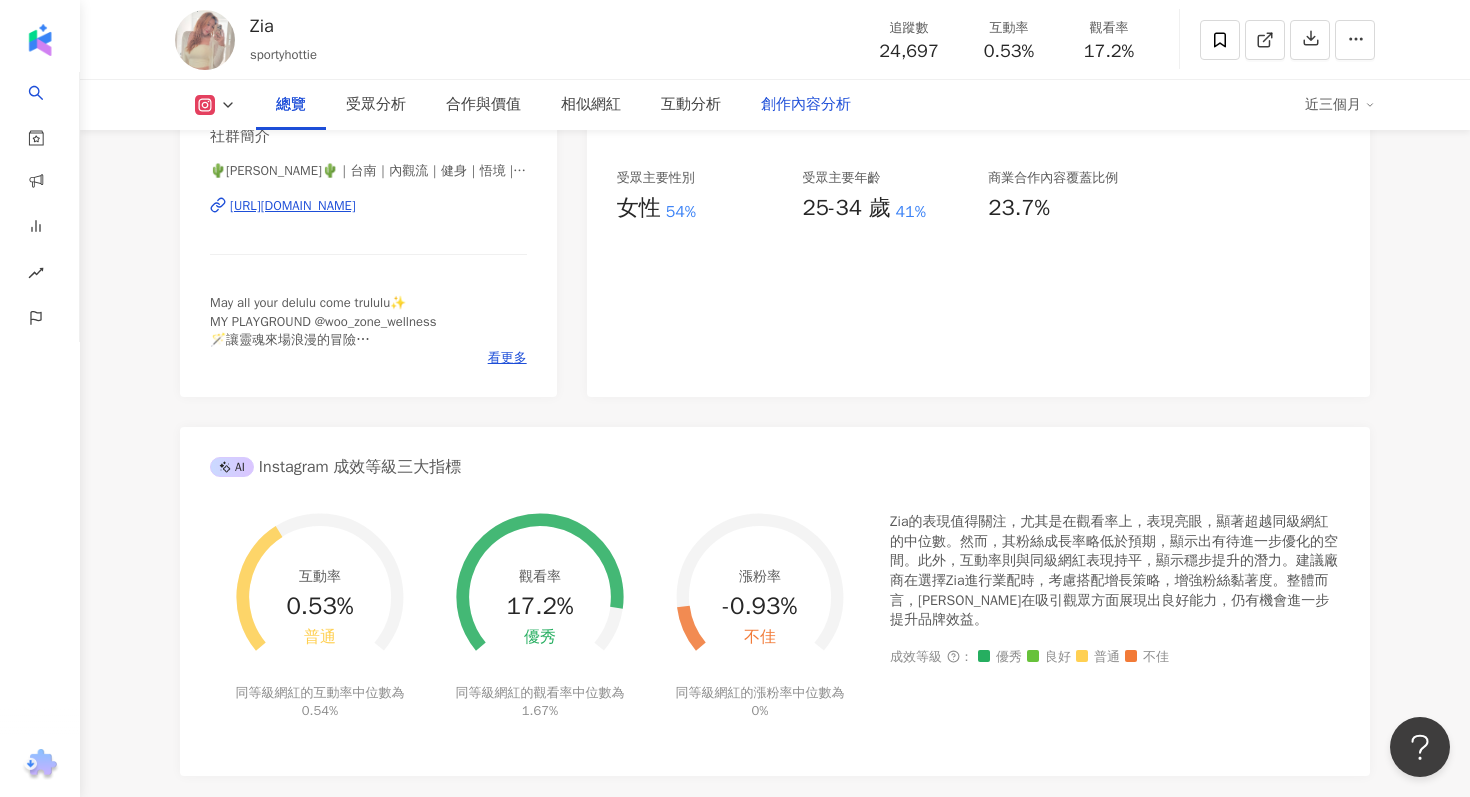 click on "創作內容分析" at bounding box center (806, 105) 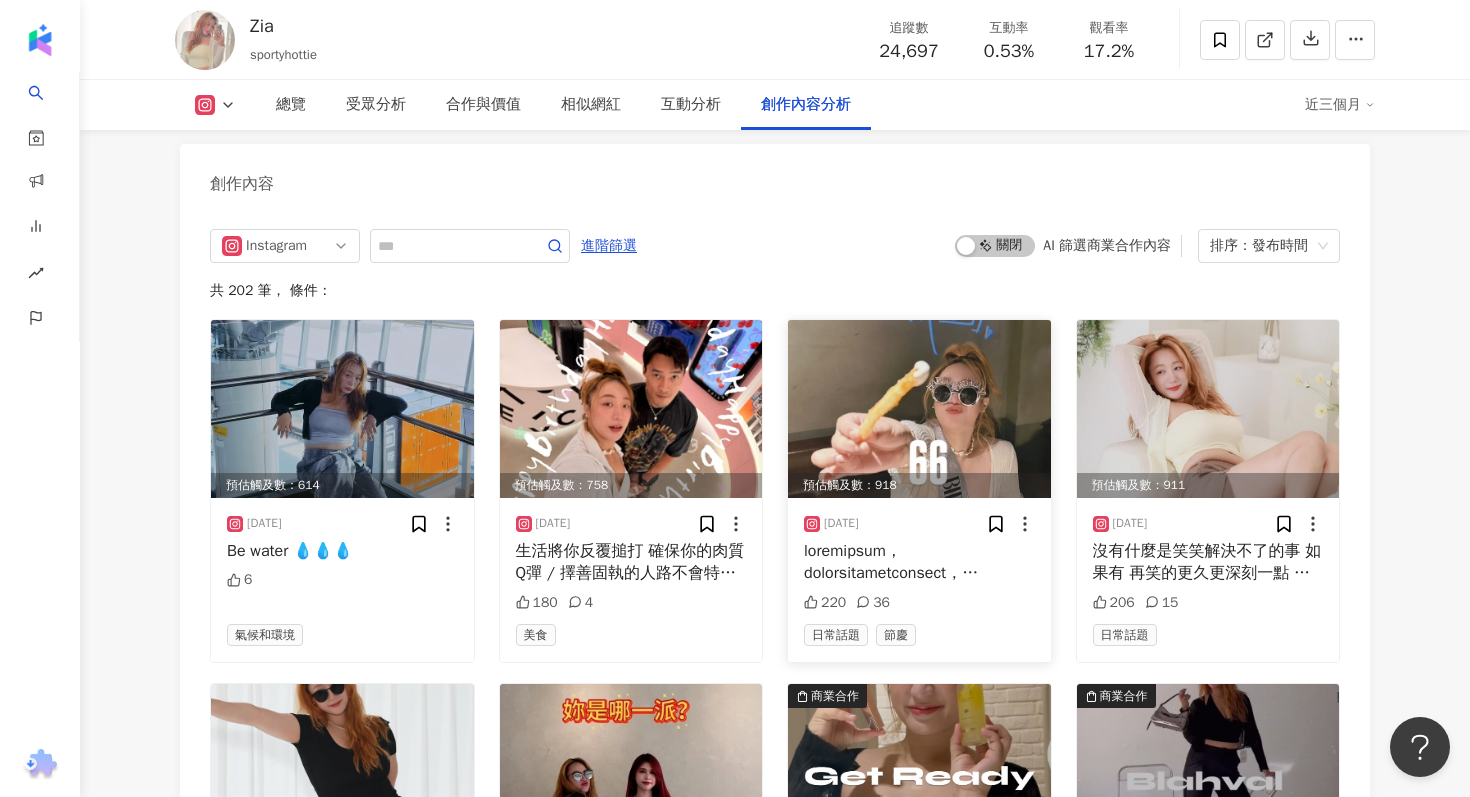 scroll, scrollTop: 5949, scrollLeft: 0, axis: vertical 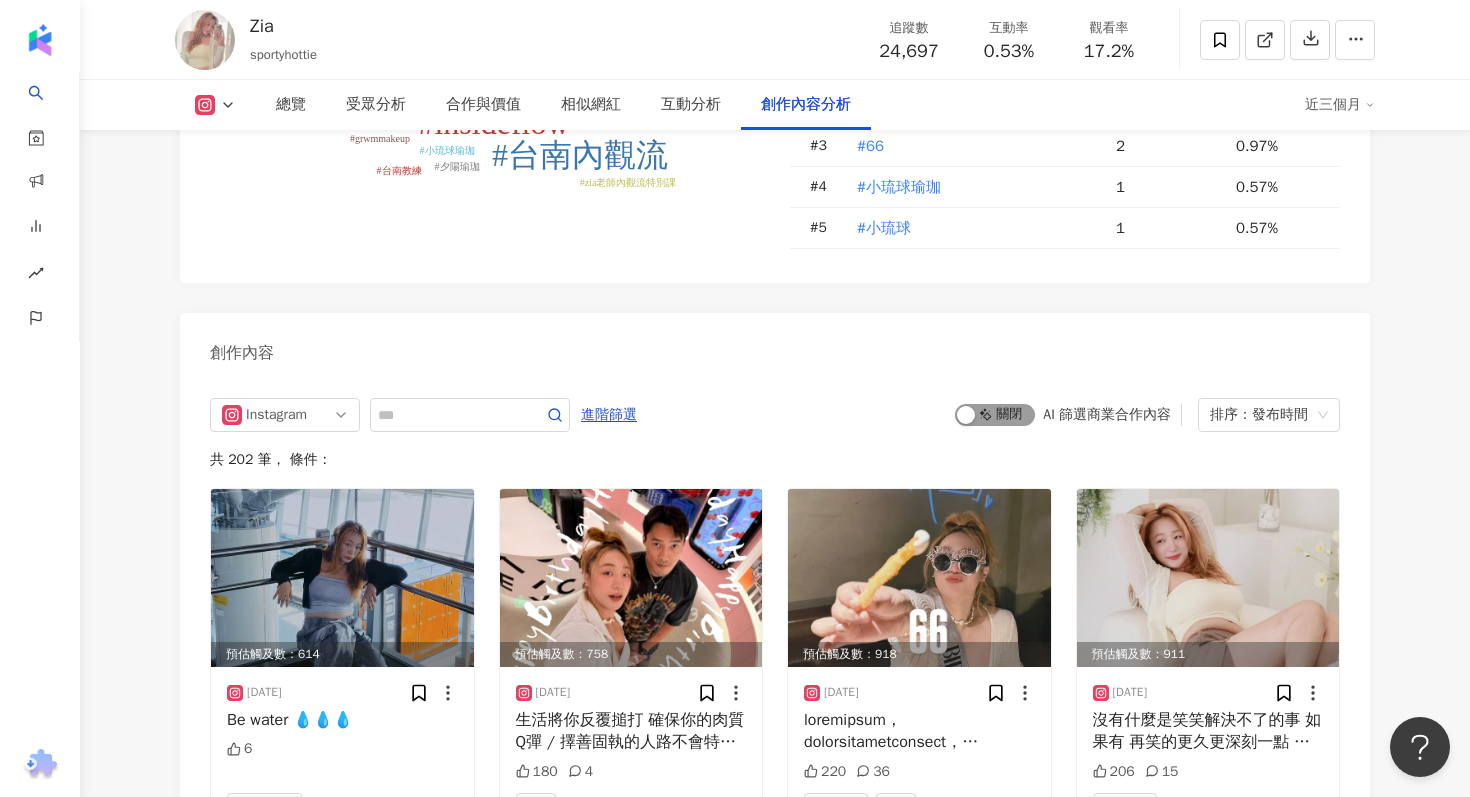 click at bounding box center (966, 415) 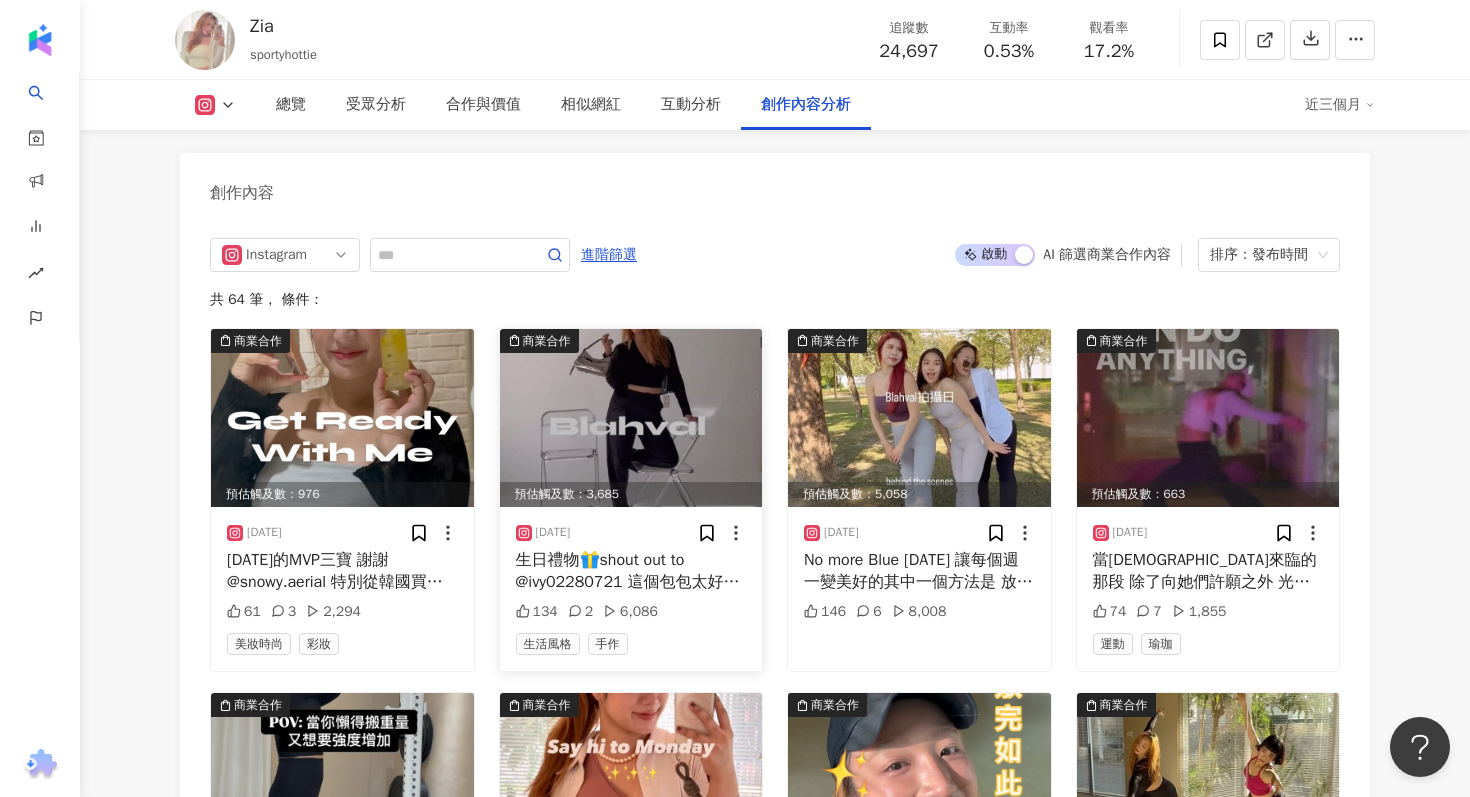 click on "生日禮物🎁shout out to @ivy02280721
這個包包太好看了！！！！
讓六月壽星[PERSON_NAME]拍攝的髮型師 @nick_waving
也功不可沒！！！💋
最後 @blahval__ 這次六月單品太好看
我又帶走至少三件黑色了
可以配包包不為過吧🤣🤣🤣" at bounding box center (631, 571) 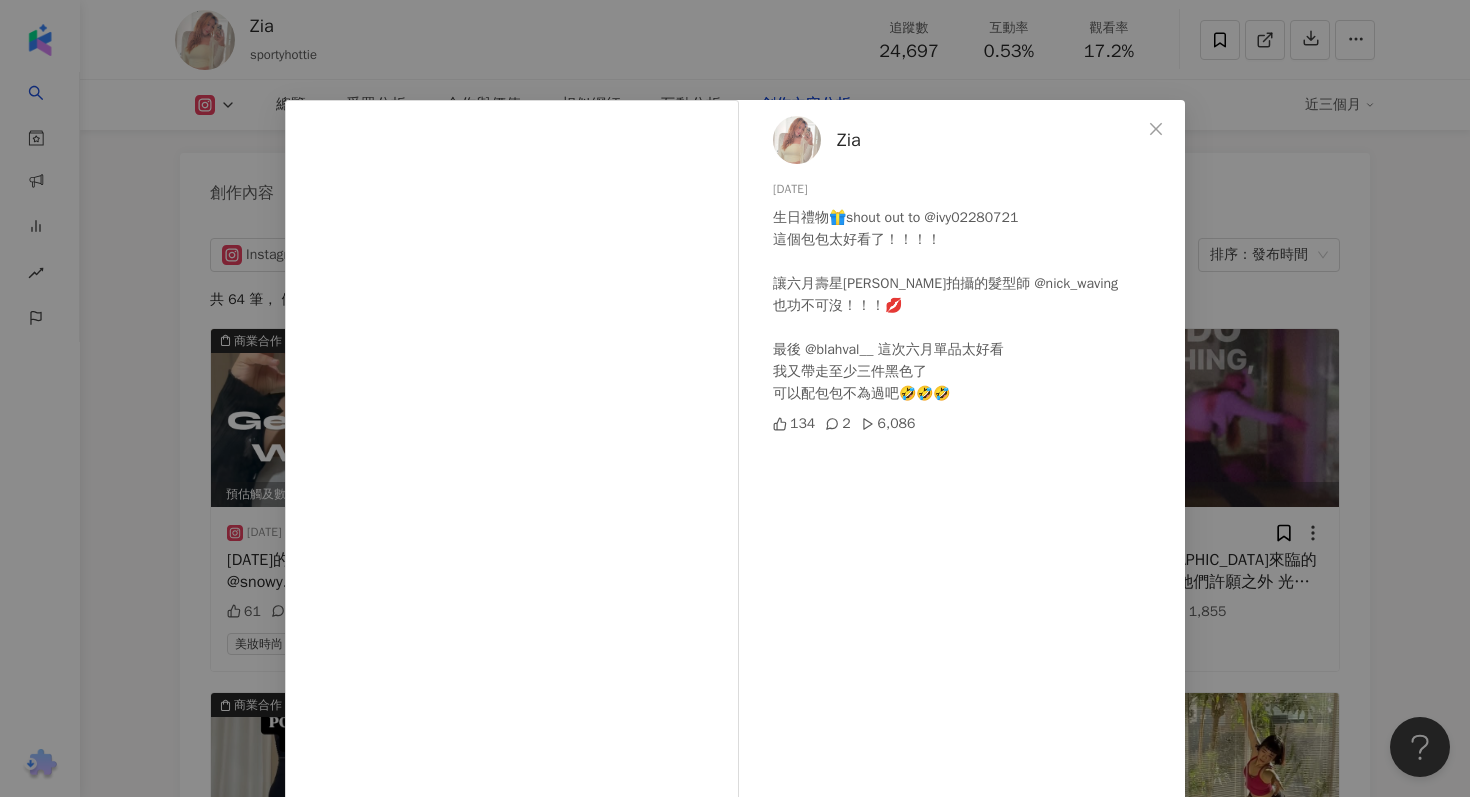 scroll, scrollTop: 100, scrollLeft: 0, axis: vertical 